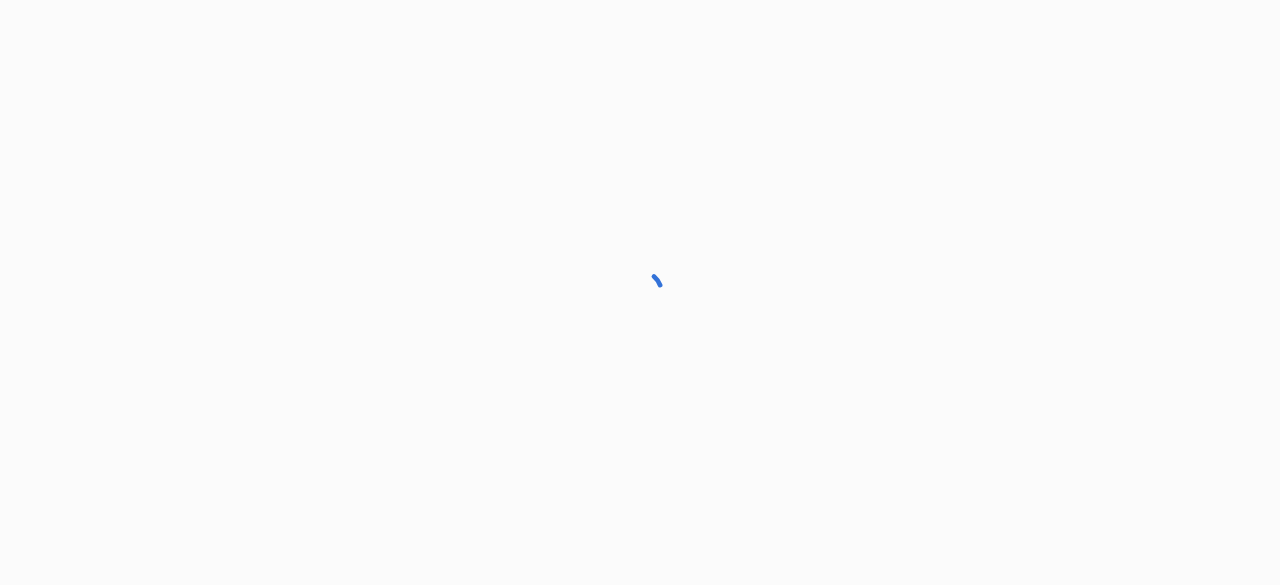 scroll, scrollTop: 0, scrollLeft: 0, axis: both 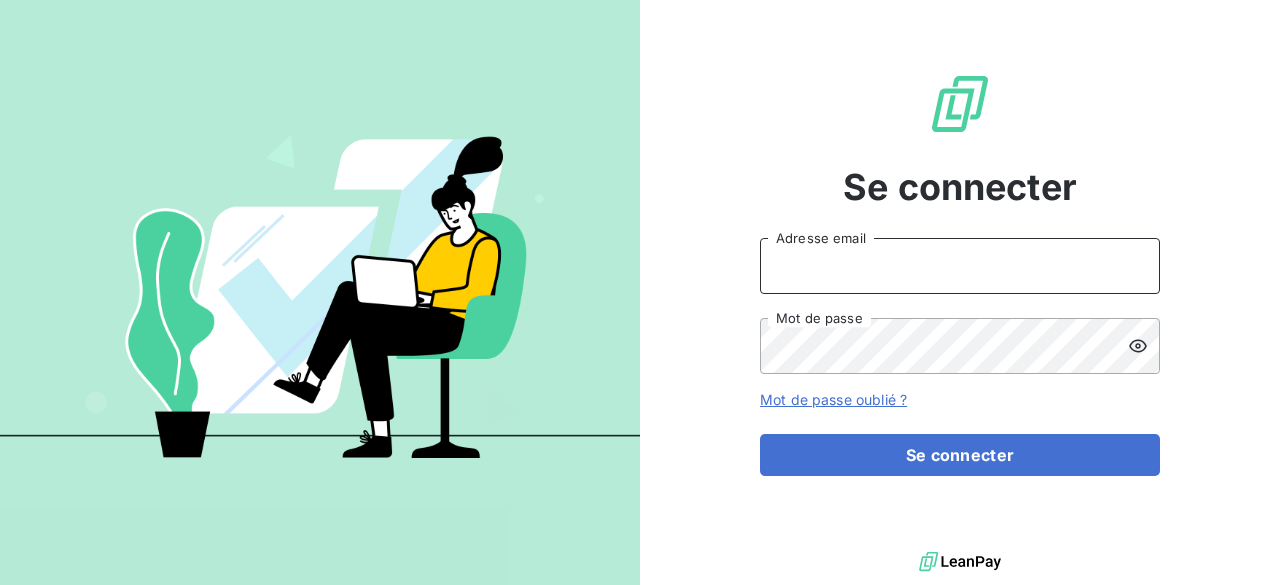 drag, startPoint x: 0, startPoint y: 0, endPoint x: 824, endPoint y: 250, distance: 861.09 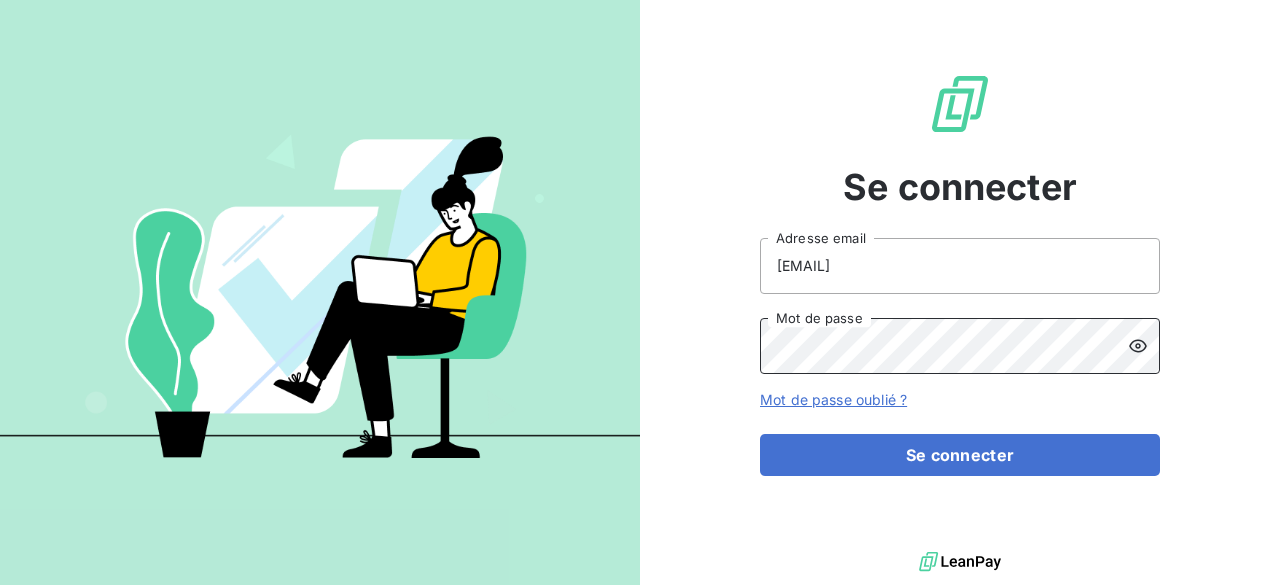 click on "Se connecter" at bounding box center [960, 455] 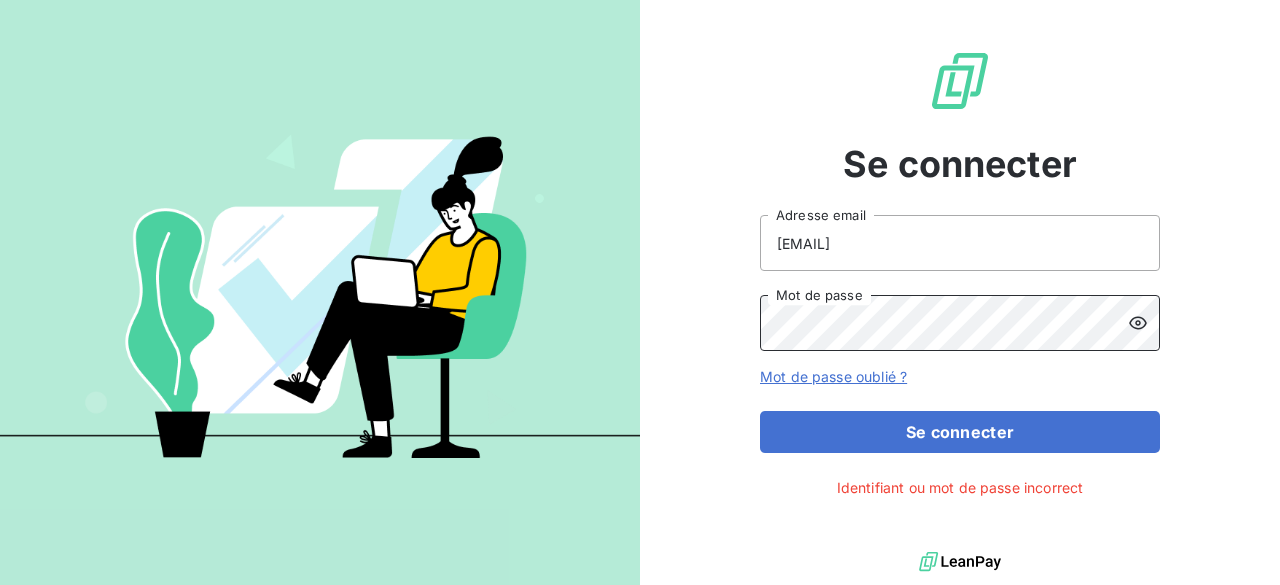 click on "Se connecter" at bounding box center [960, 432] 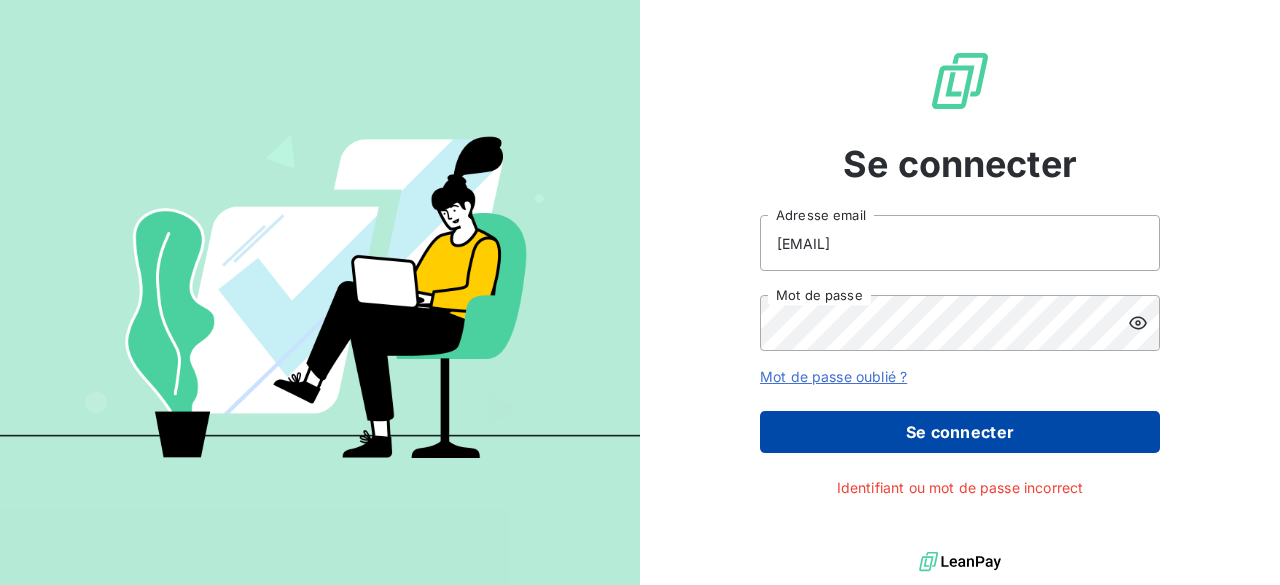 click on "Se connecter" at bounding box center [960, 432] 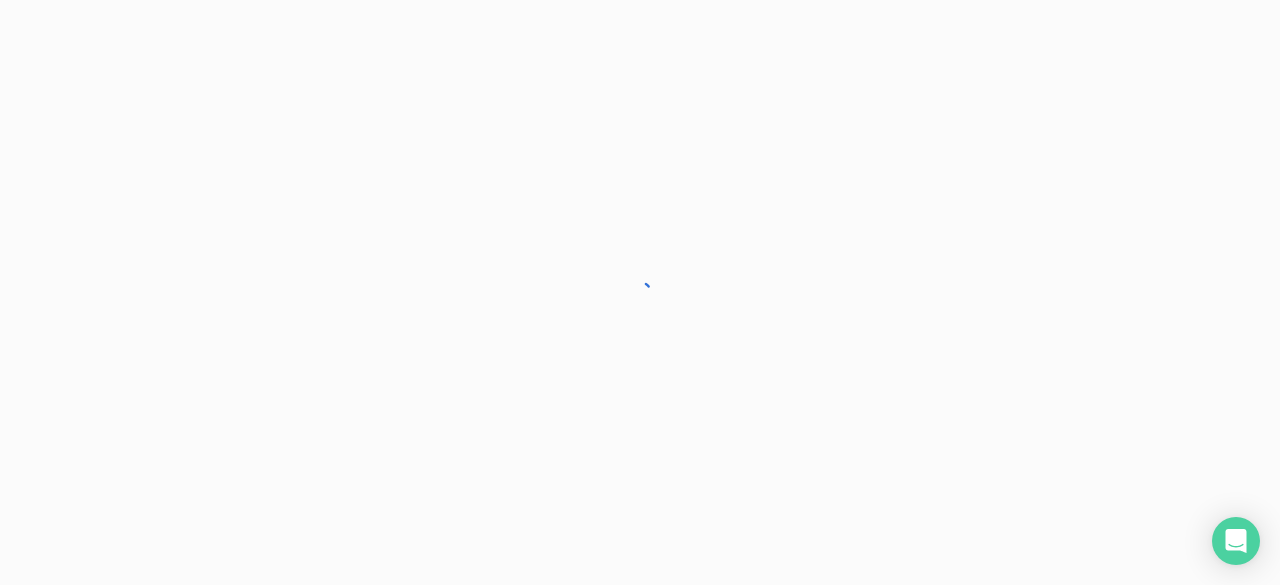 scroll, scrollTop: 0, scrollLeft: 0, axis: both 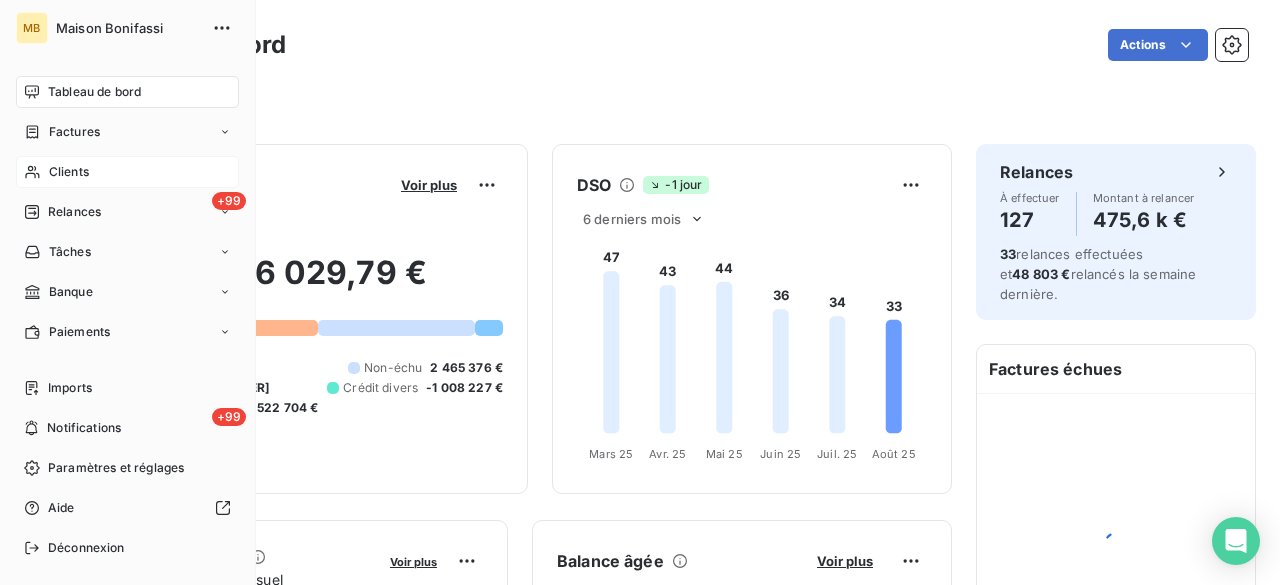 click on "Clients" at bounding box center (69, 172) 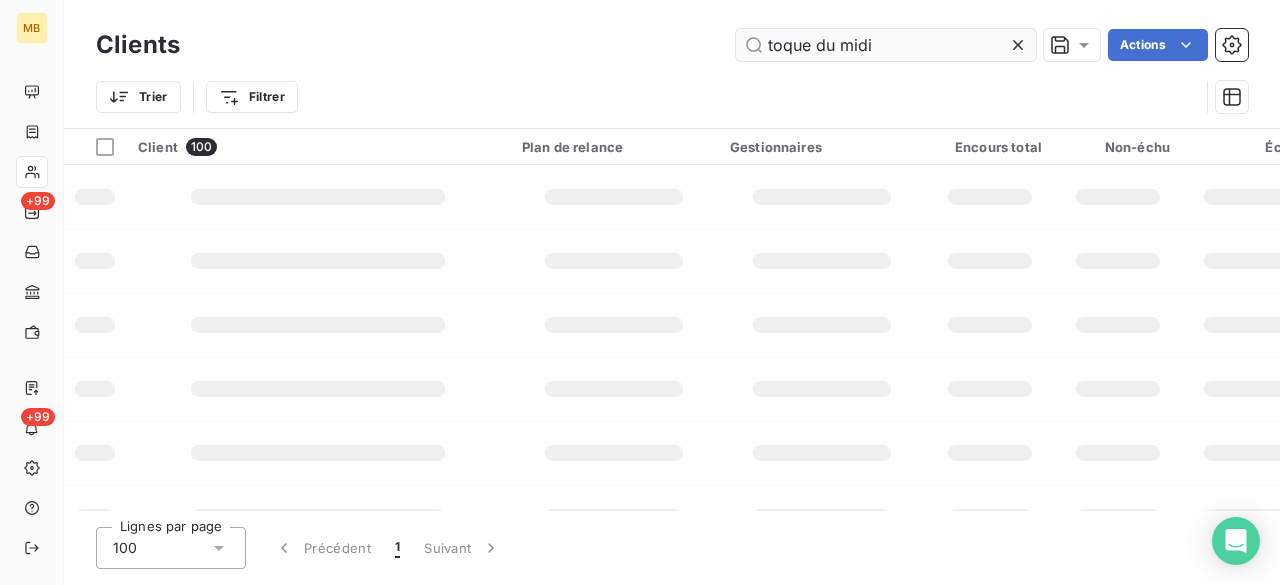 type on "toque du midi" 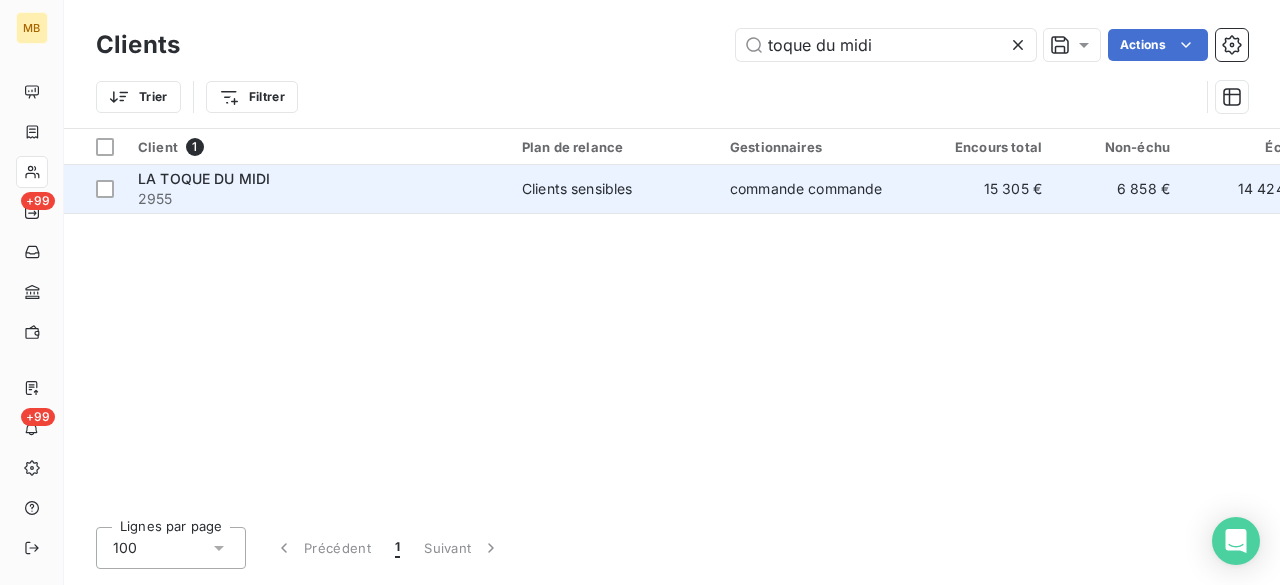 click on "commande commande" at bounding box center [806, 188] 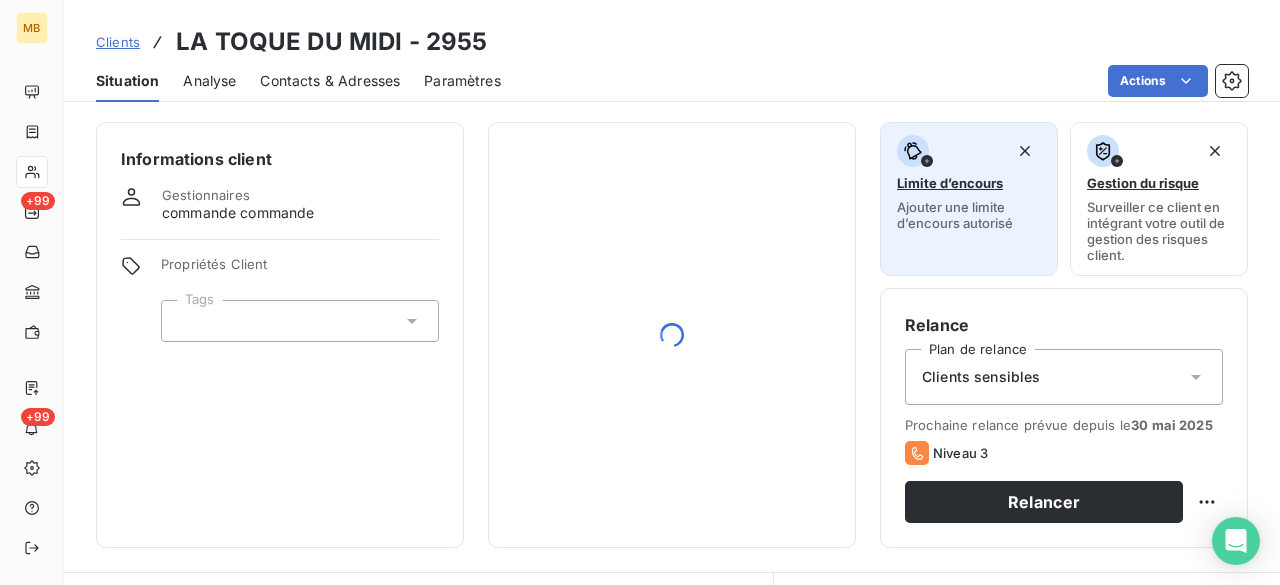 drag, startPoint x: 842, startPoint y: 184, endPoint x: 996, endPoint y: 128, distance: 163.8658 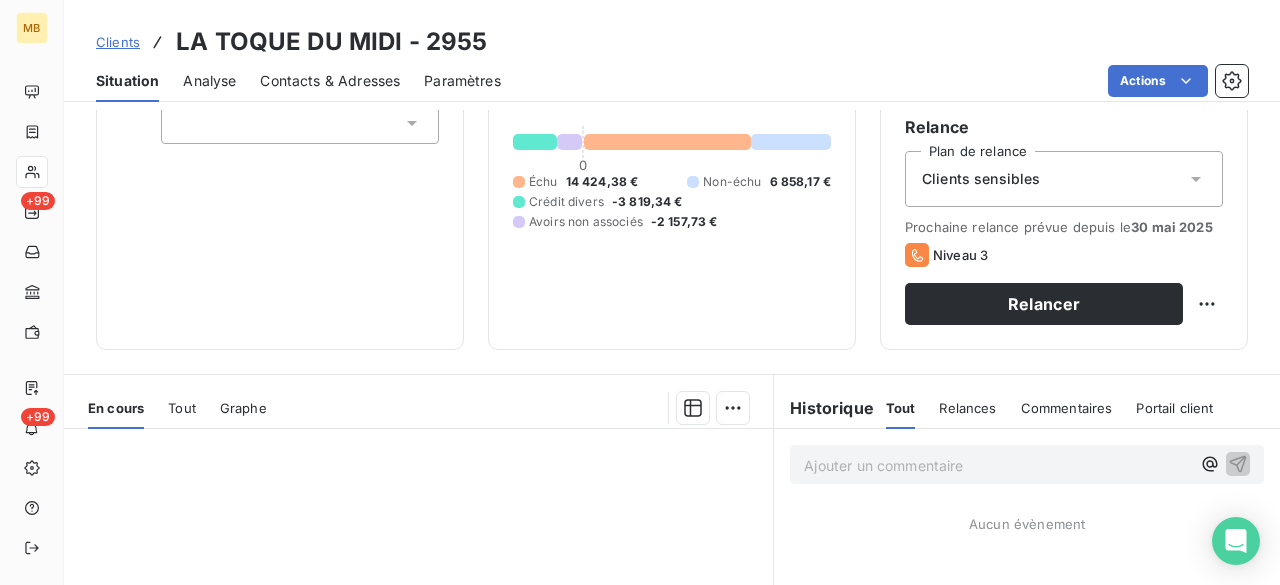 scroll, scrollTop: 337, scrollLeft: 0, axis: vertical 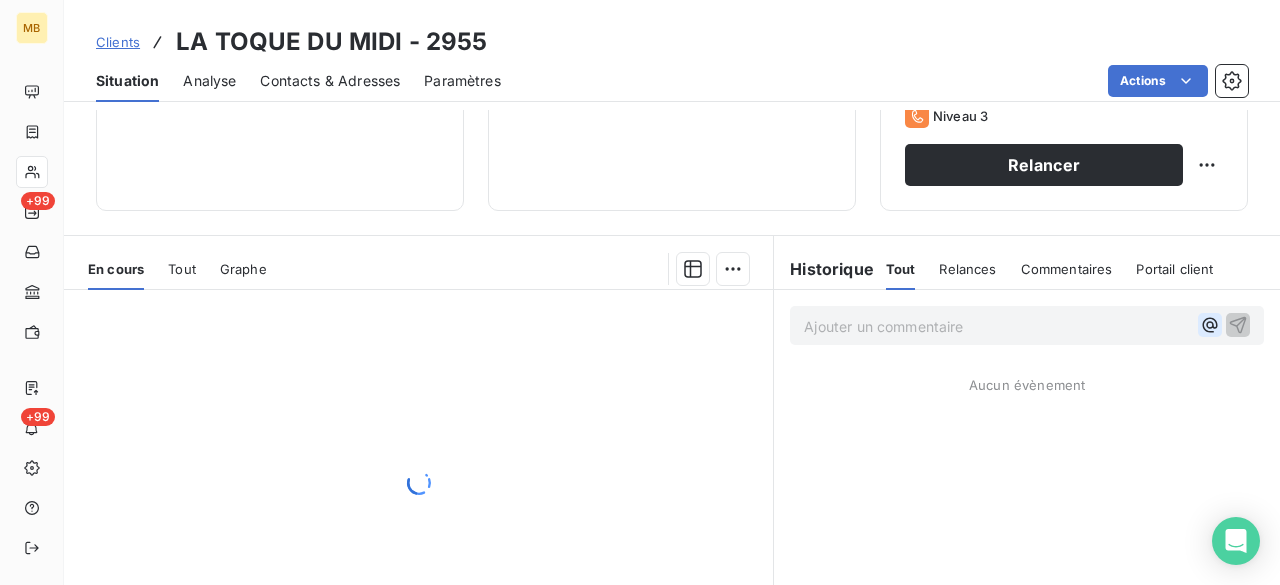 click 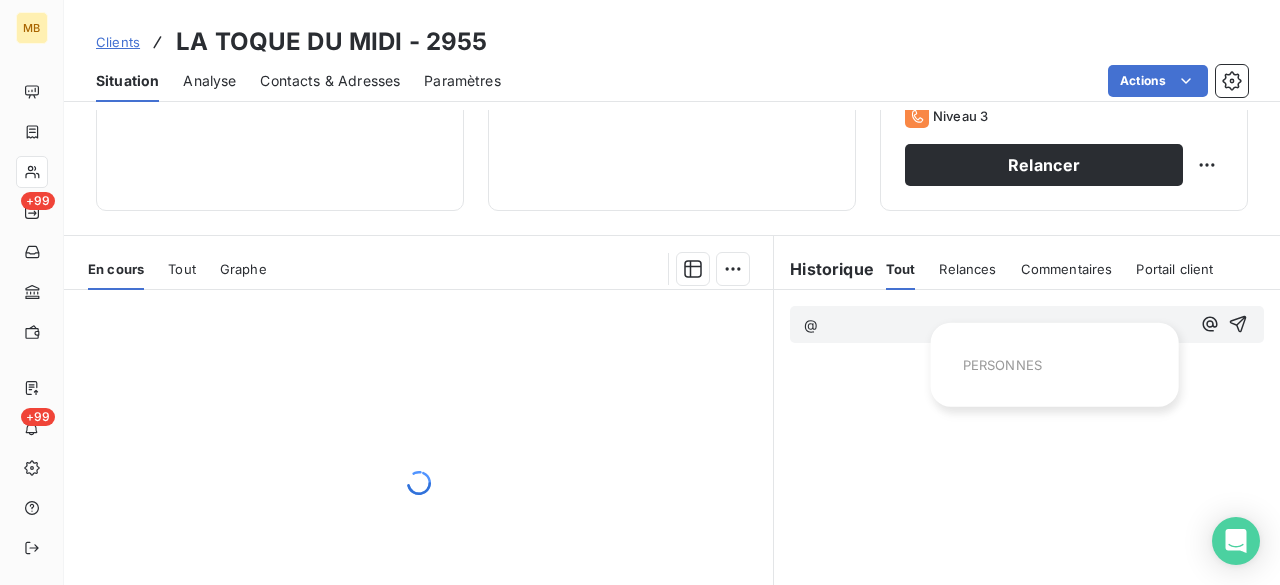click on "@" at bounding box center (997, 325) 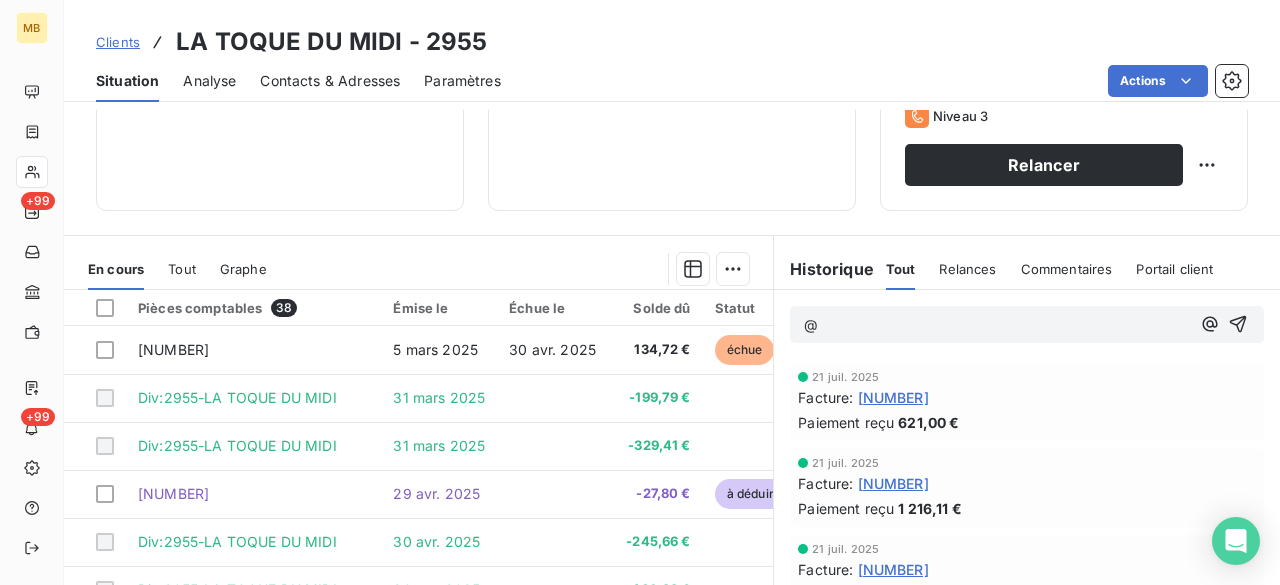 click on "@" at bounding box center [997, 325] 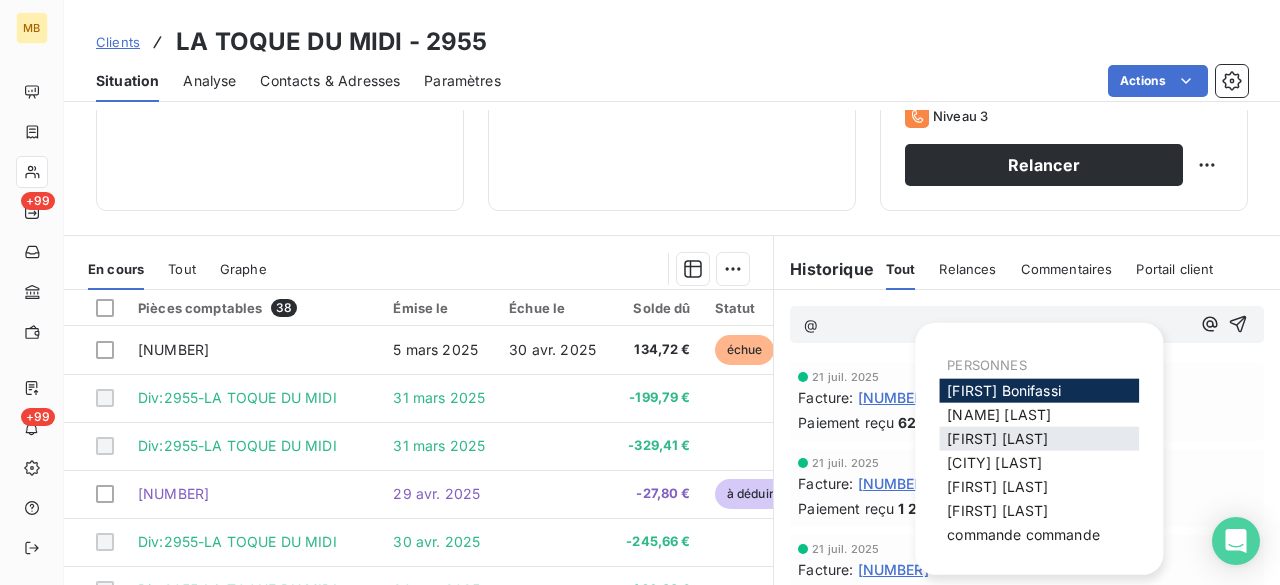click on "[FIRST] [LAST]" at bounding box center [997, 438] 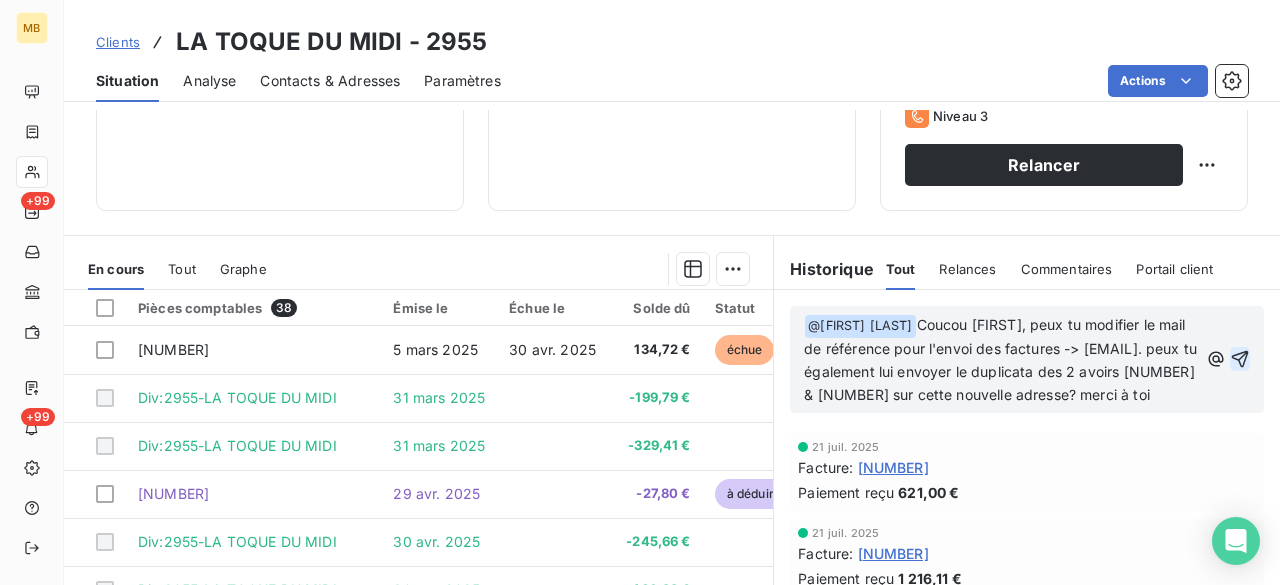 click 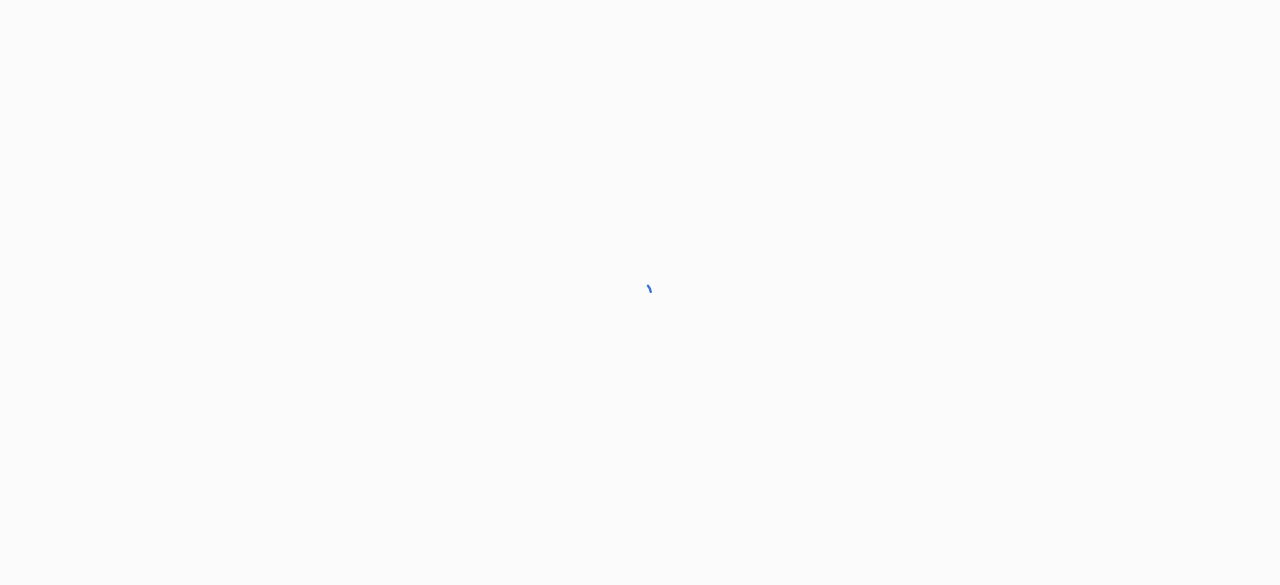 scroll, scrollTop: 0, scrollLeft: 0, axis: both 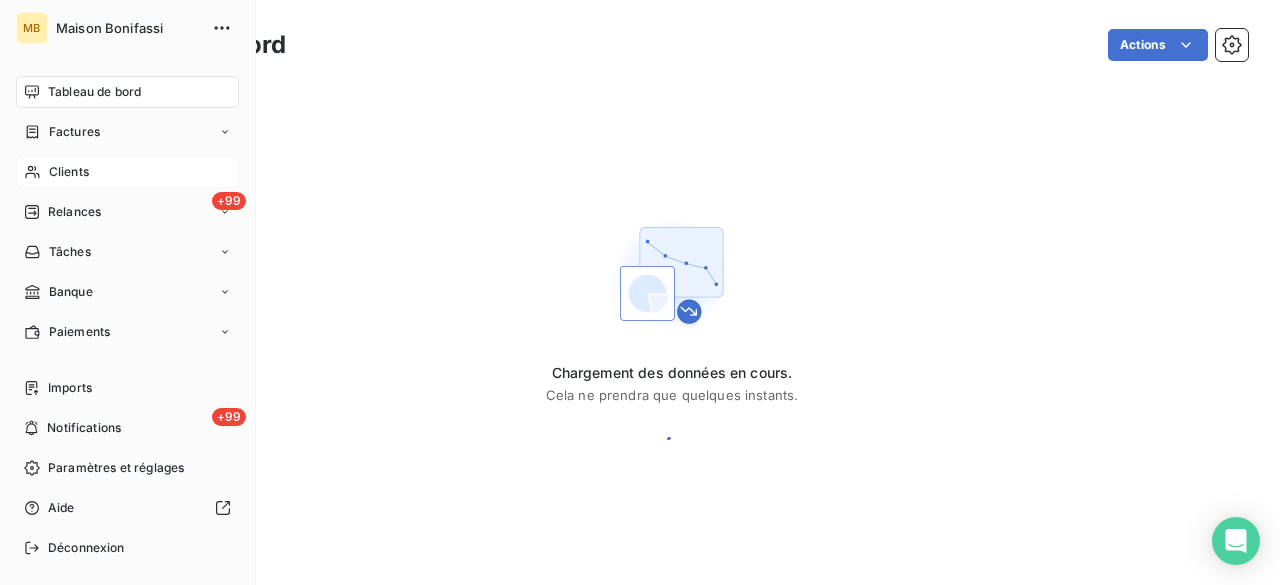 click on "Clients" at bounding box center [69, 172] 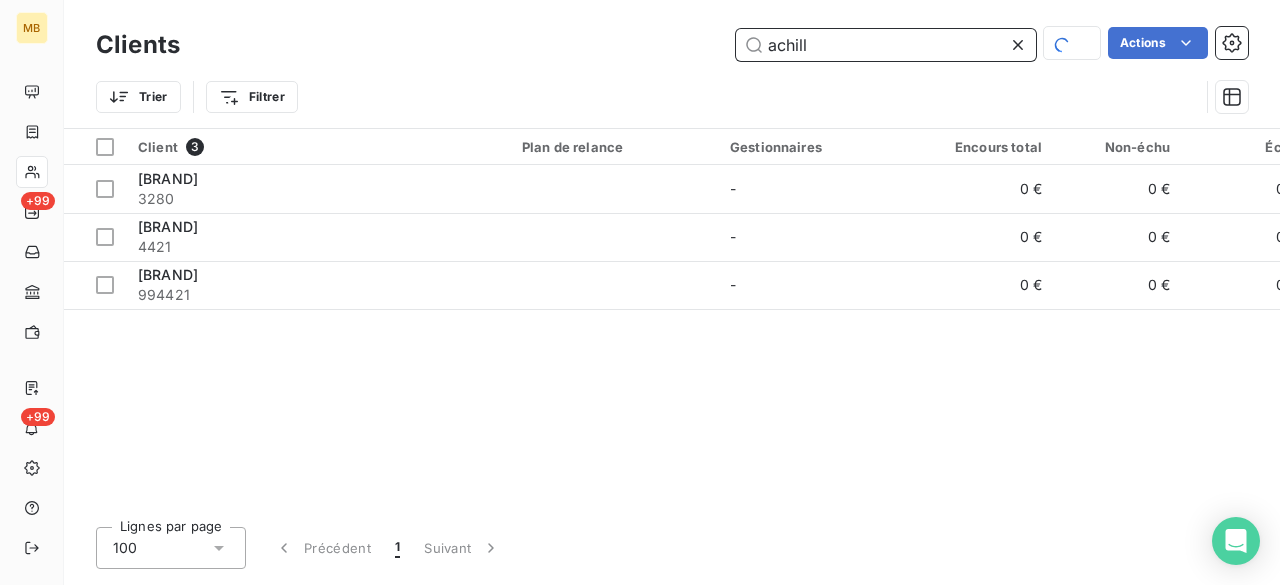 click on "achill" at bounding box center [886, 45] 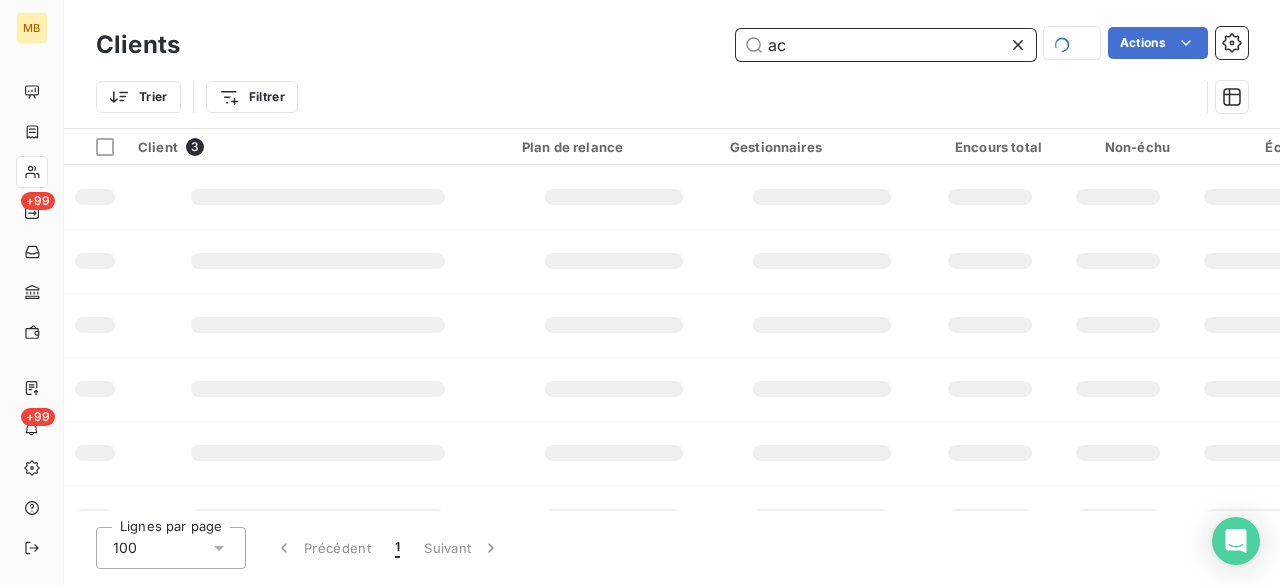 type on "a" 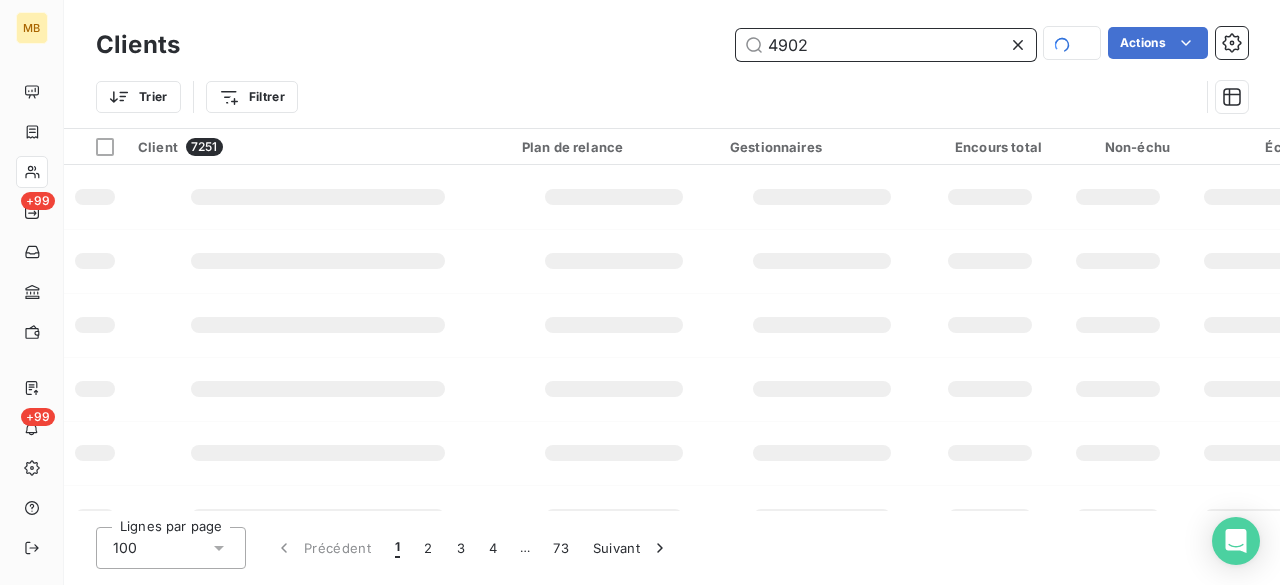 type on "4902" 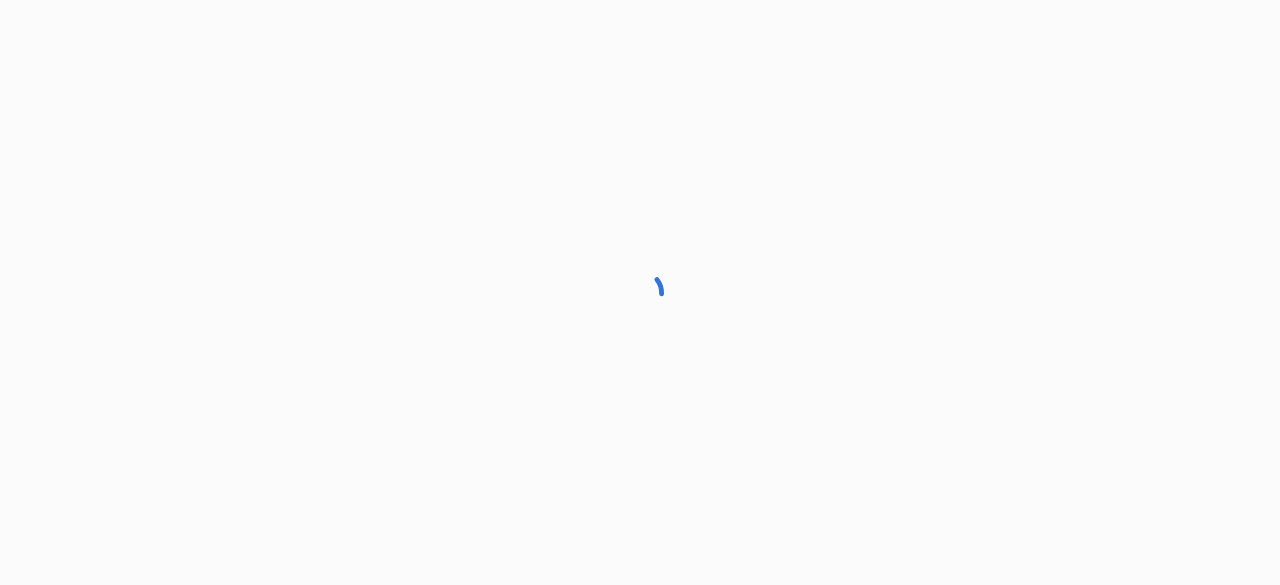 scroll, scrollTop: 0, scrollLeft: 0, axis: both 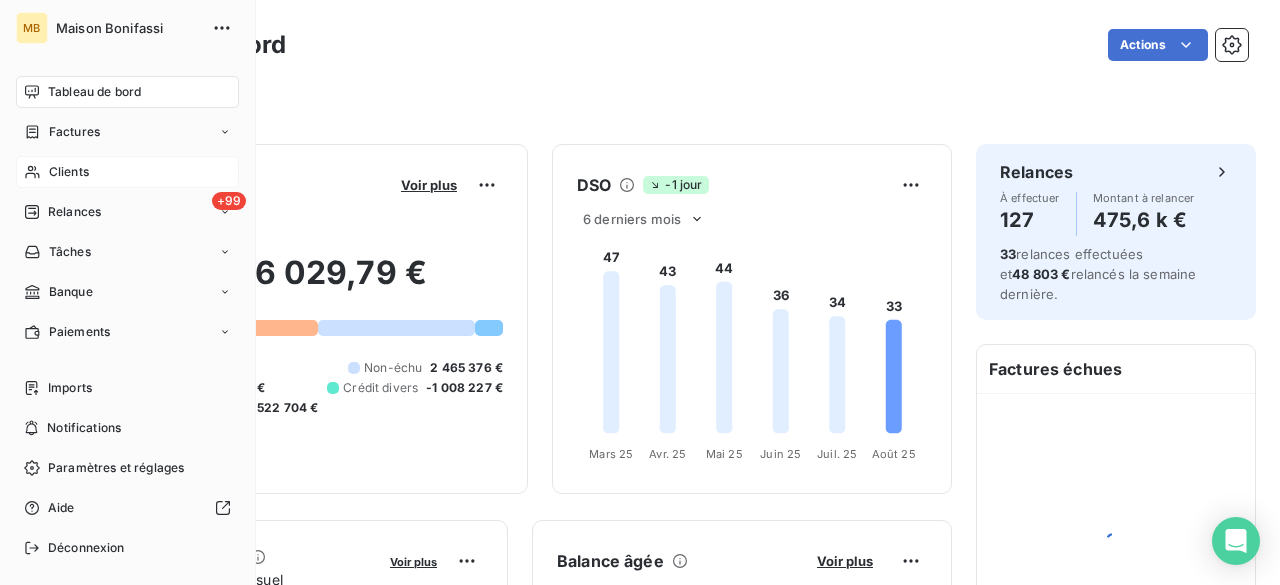 click on "Clients" at bounding box center (69, 172) 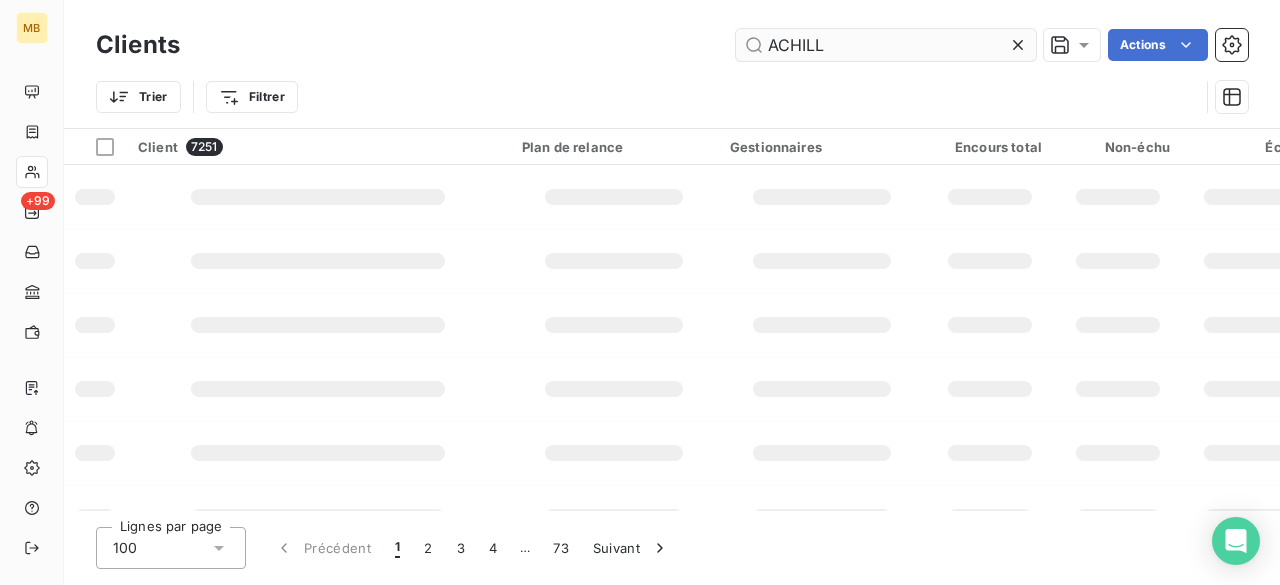 type on "ACHILL" 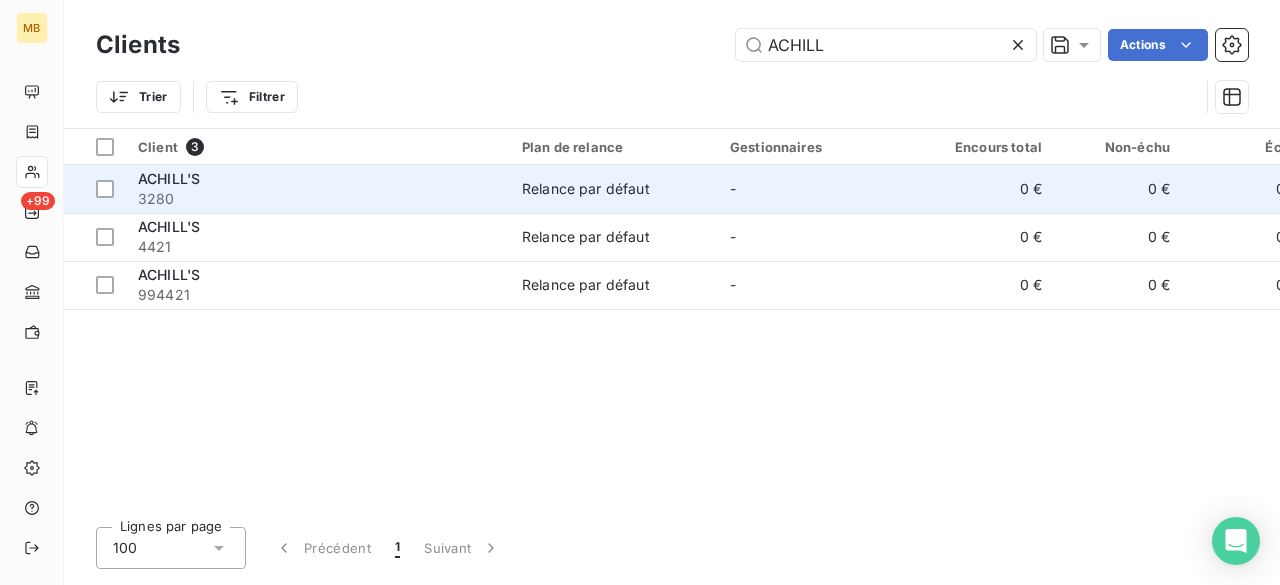 click on "3280" at bounding box center (318, 199) 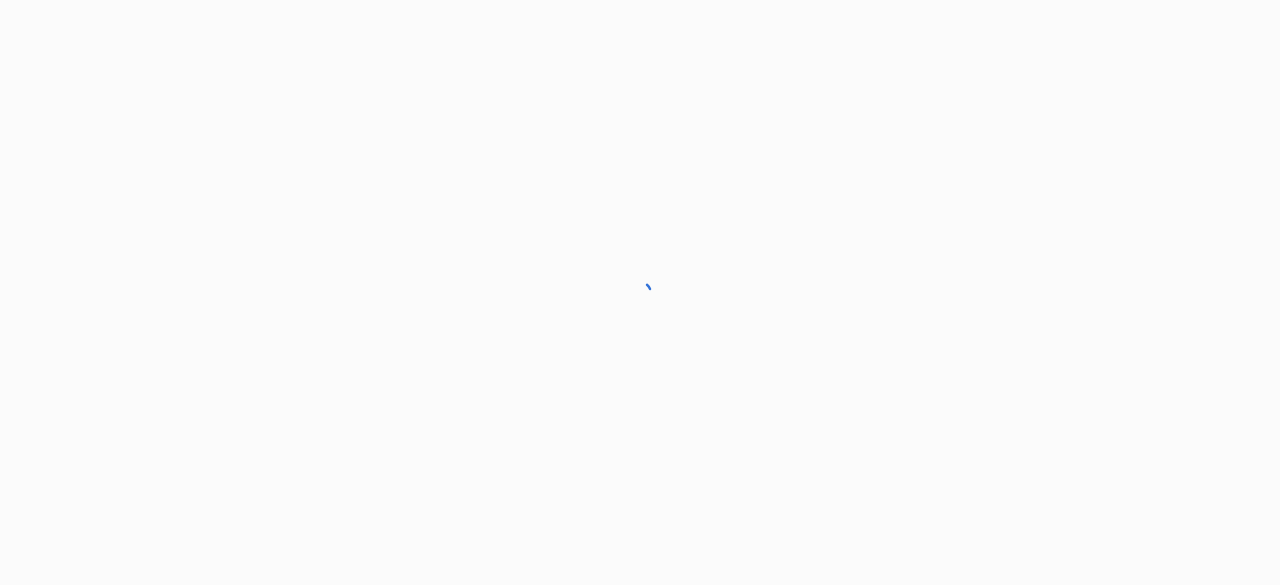 scroll, scrollTop: 0, scrollLeft: 0, axis: both 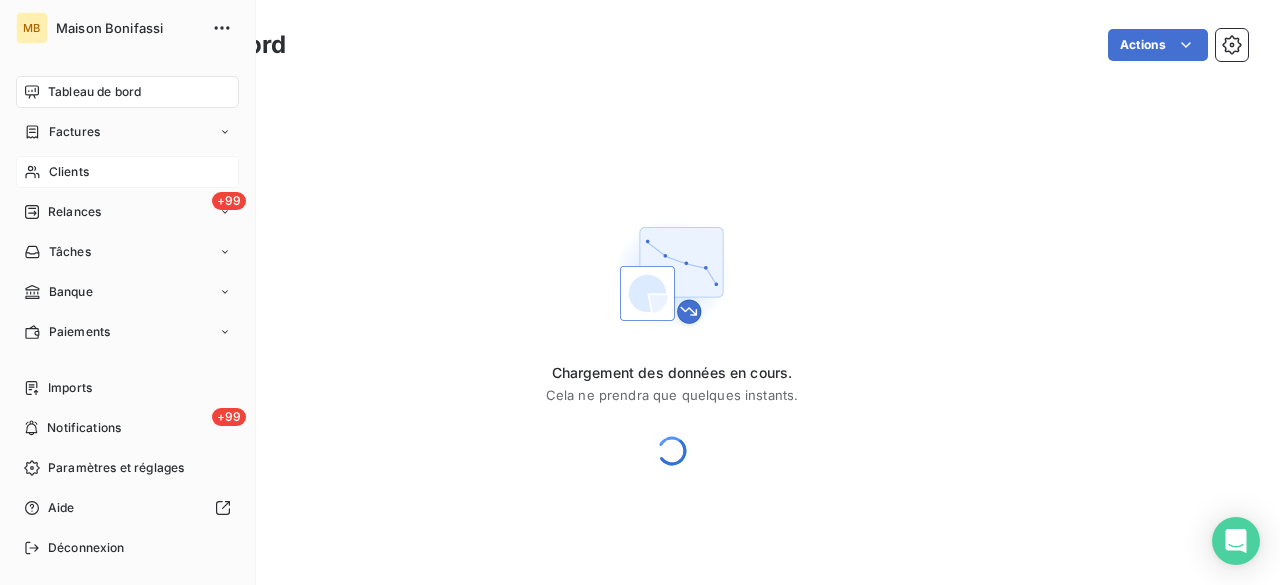 click on "Clients" at bounding box center [69, 172] 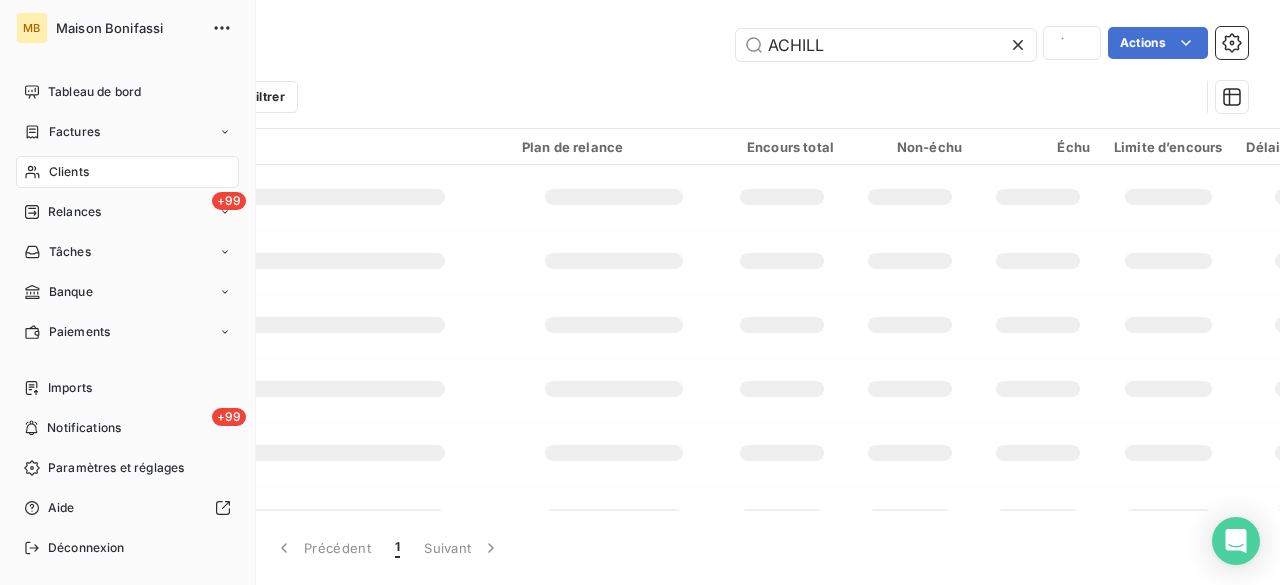 type 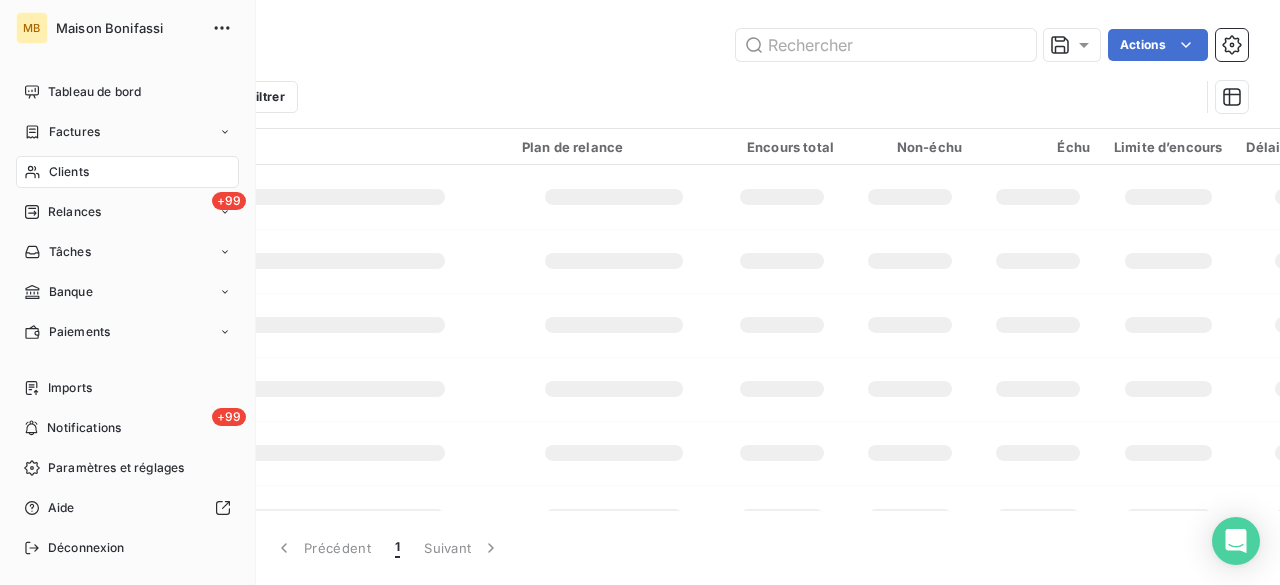 click on "Clients" at bounding box center (69, 172) 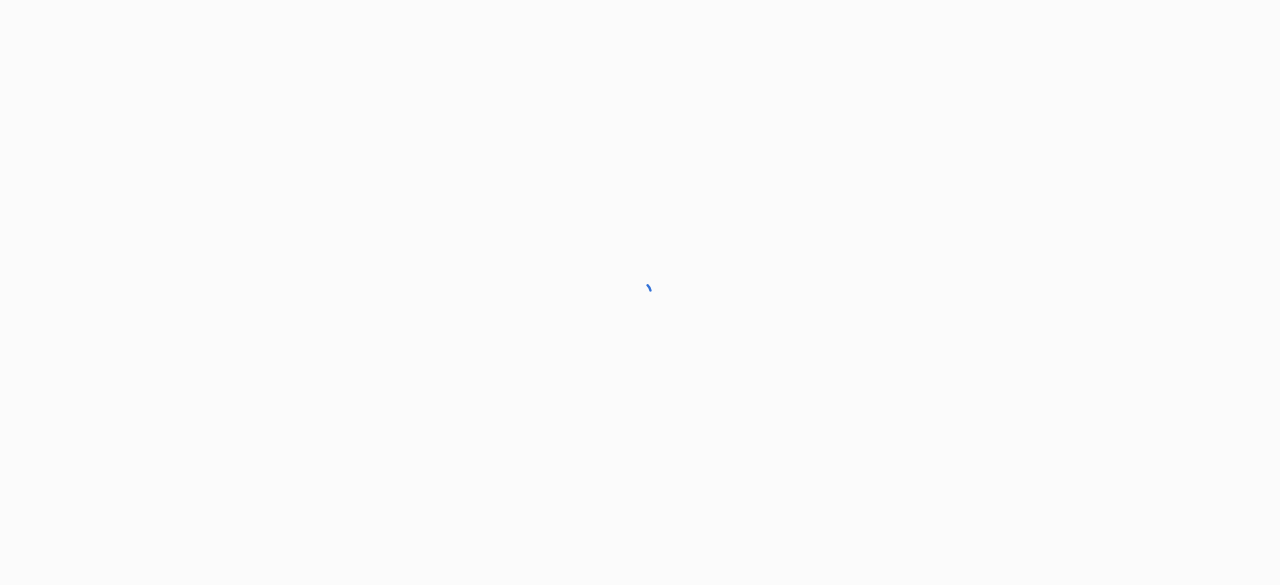 scroll, scrollTop: 0, scrollLeft: 0, axis: both 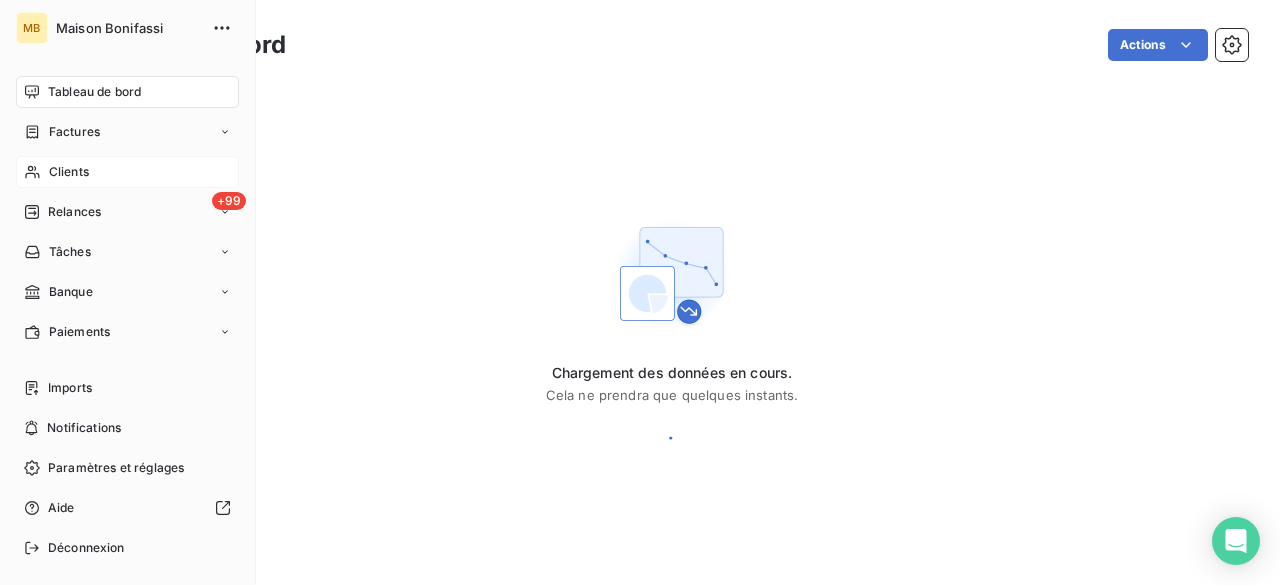 click on "Clients" at bounding box center [69, 172] 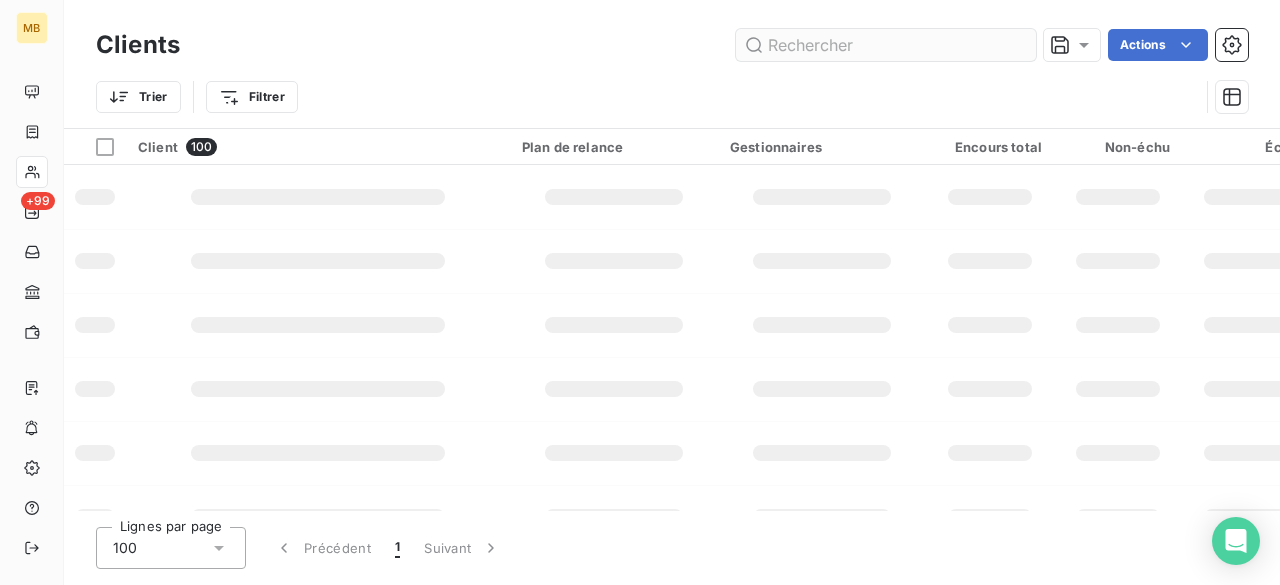 click at bounding box center [886, 45] 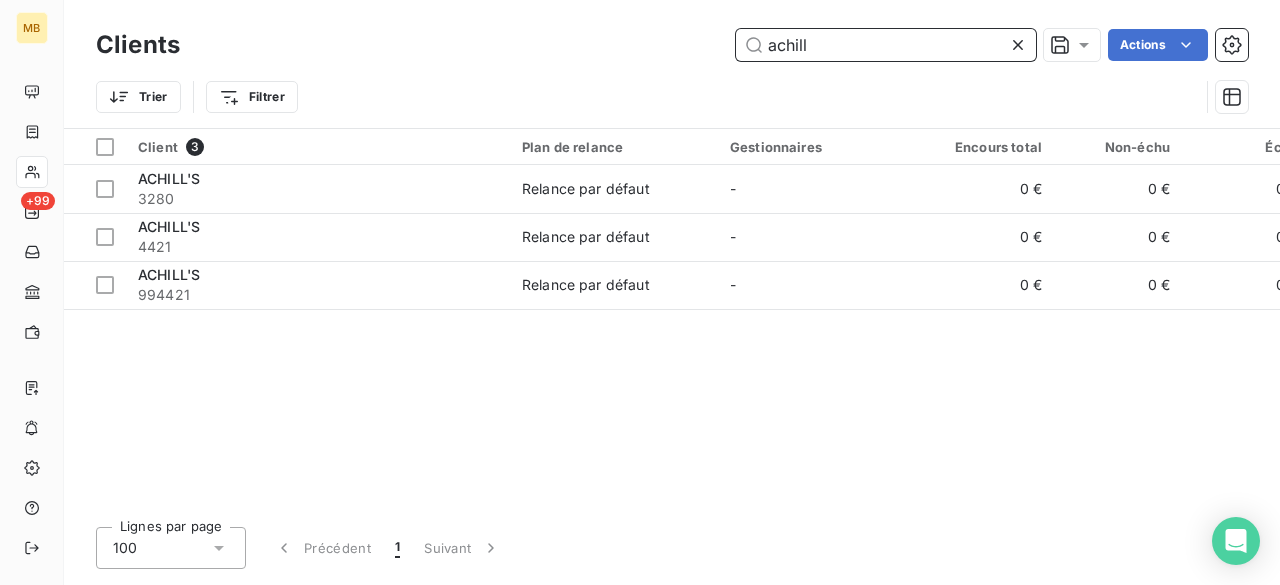 drag, startPoint x: 845, startPoint y: 43, endPoint x: 710, endPoint y: 37, distance: 135.13327 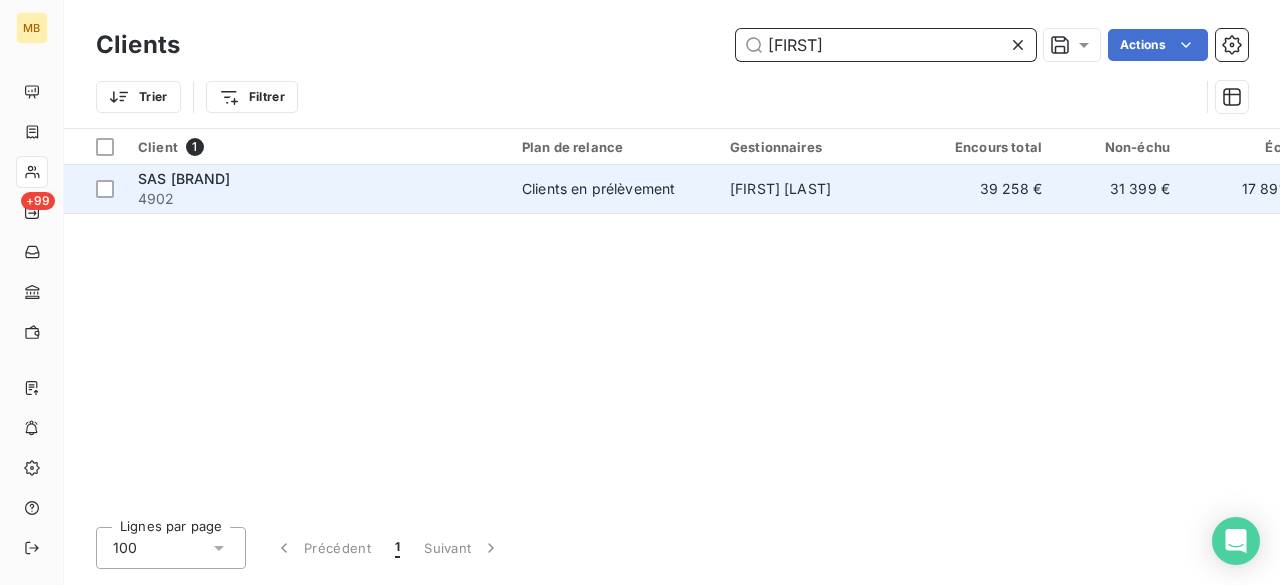 type on "[FIRST]" 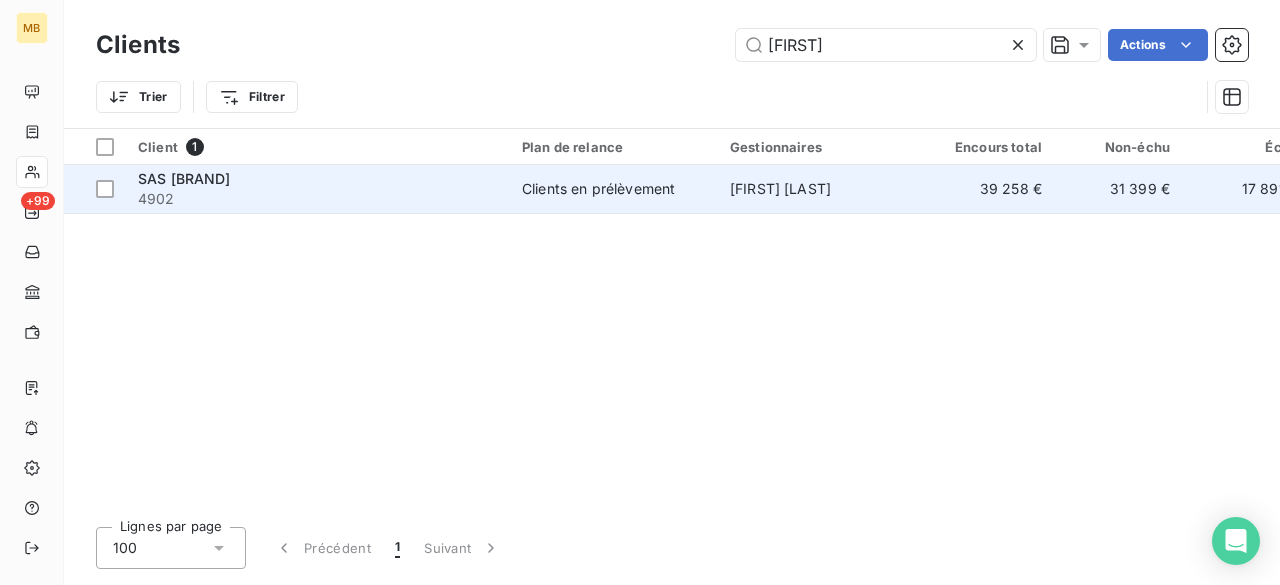 click on "[FIRST] [LAST]" at bounding box center (780, 188) 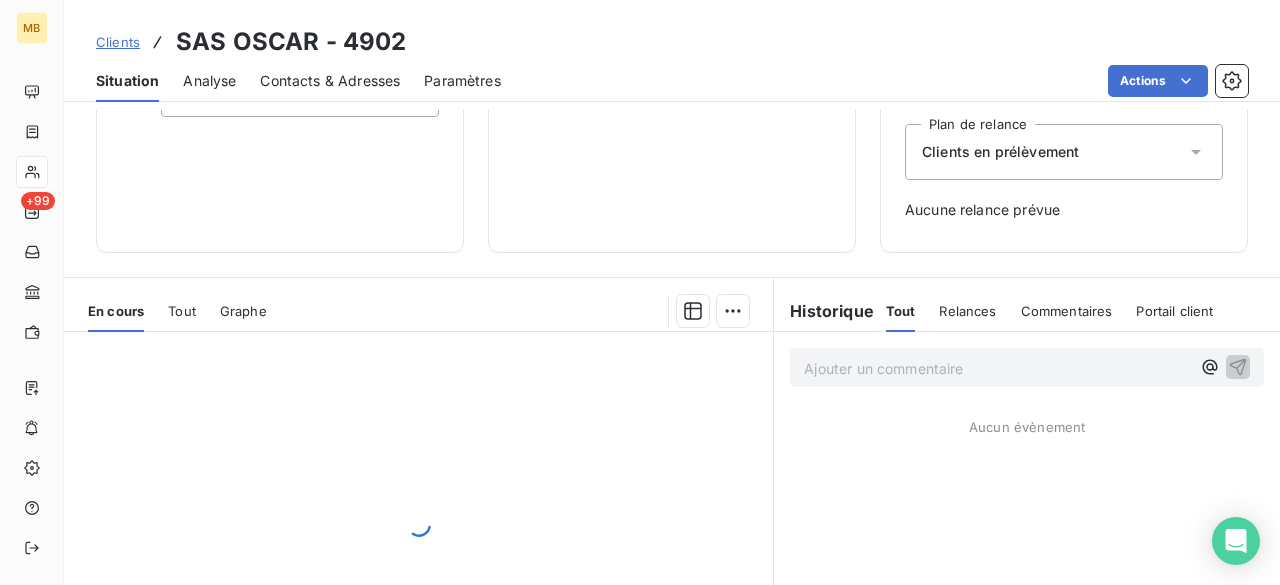 scroll, scrollTop: 371, scrollLeft: 0, axis: vertical 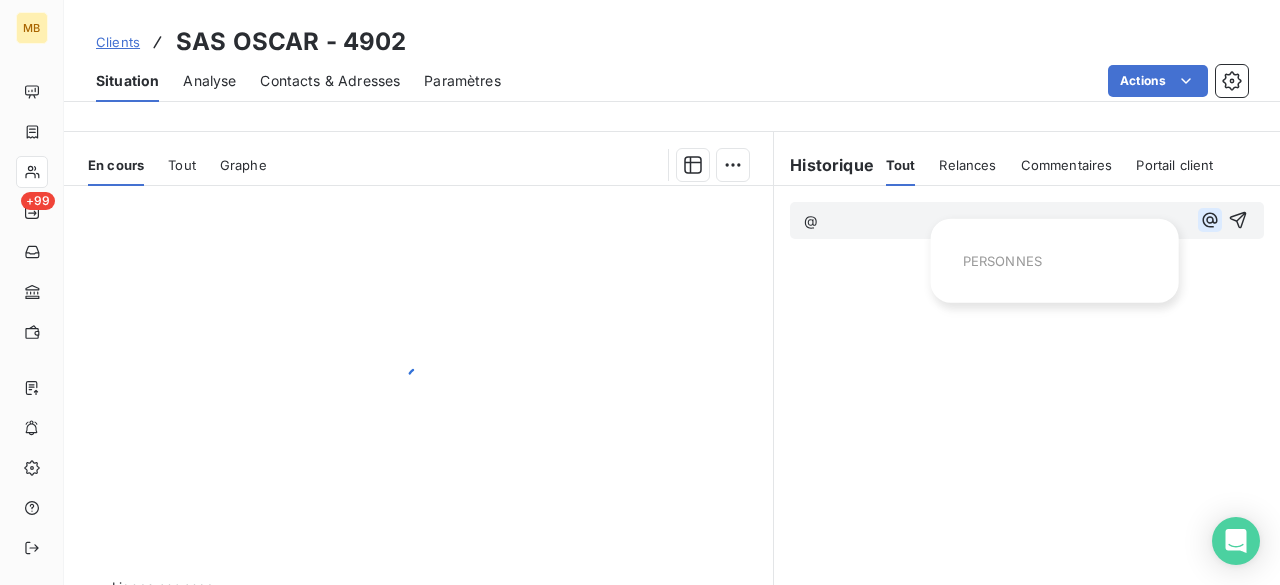 click 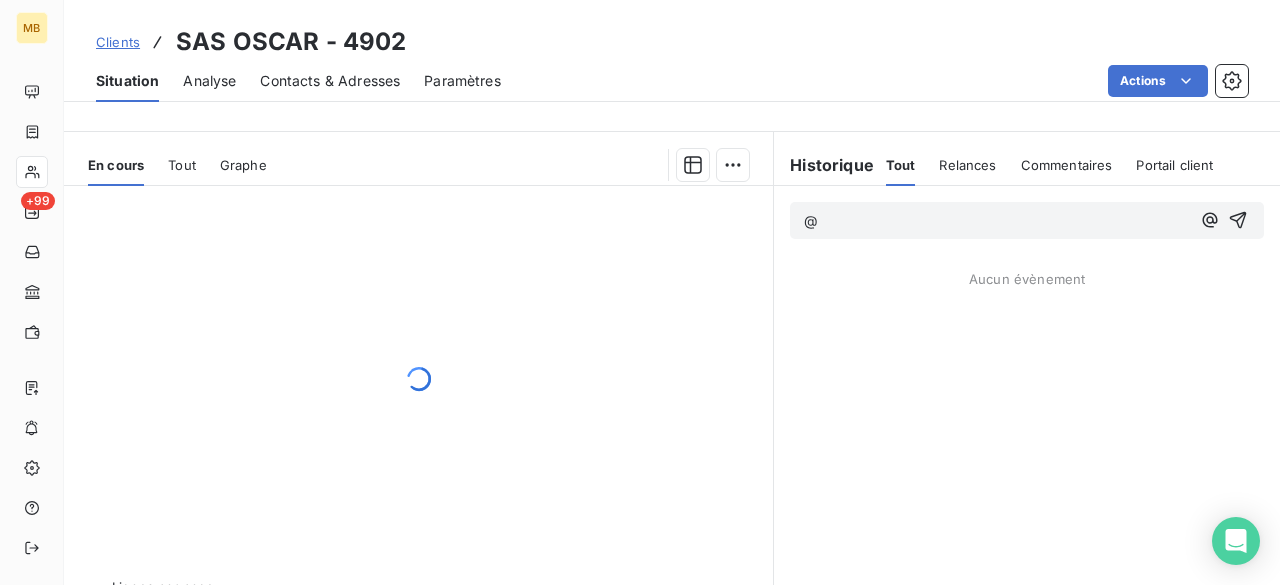 click on "@" at bounding box center [997, 221] 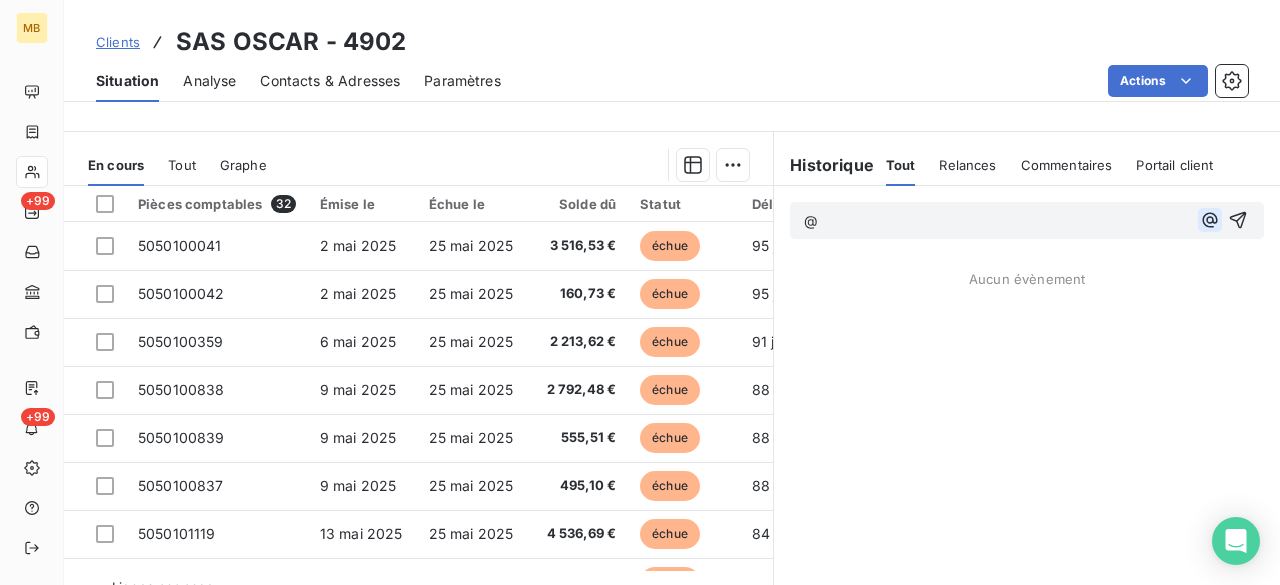 click 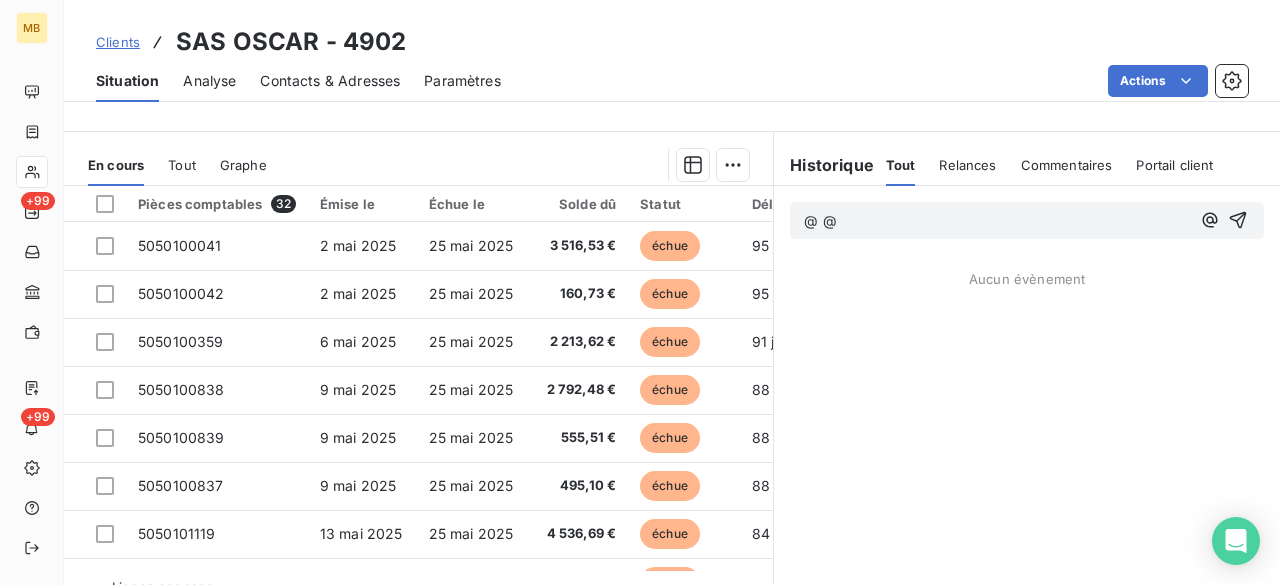 click on "@ @" at bounding box center (997, 221) 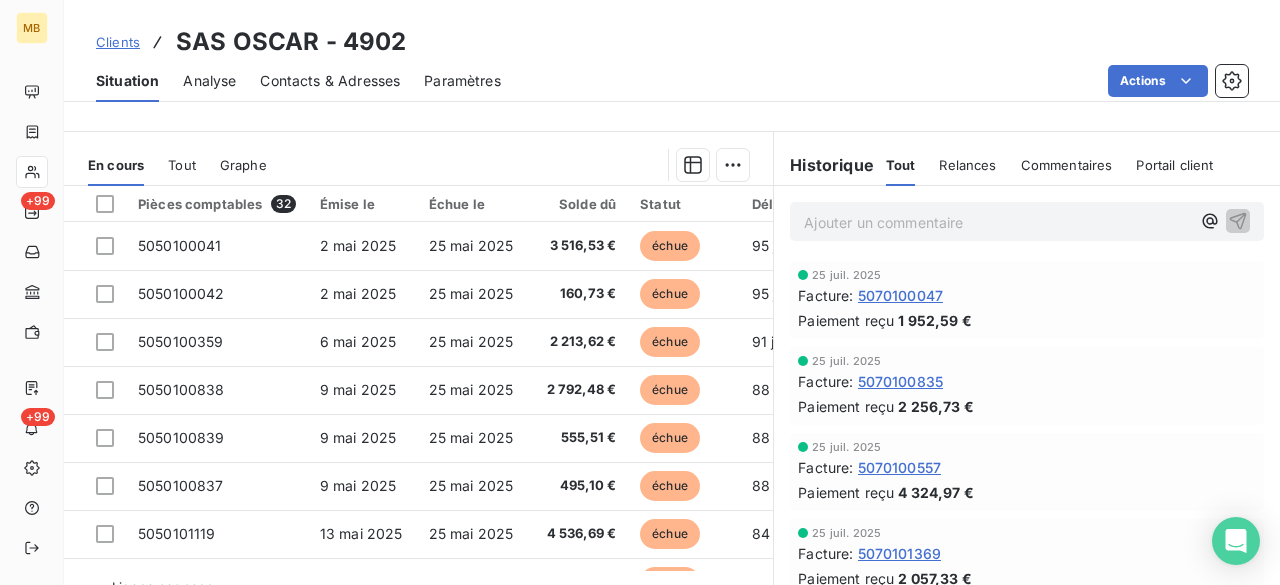 click on "Ajouter un commentaire ﻿" at bounding box center [1027, 221] 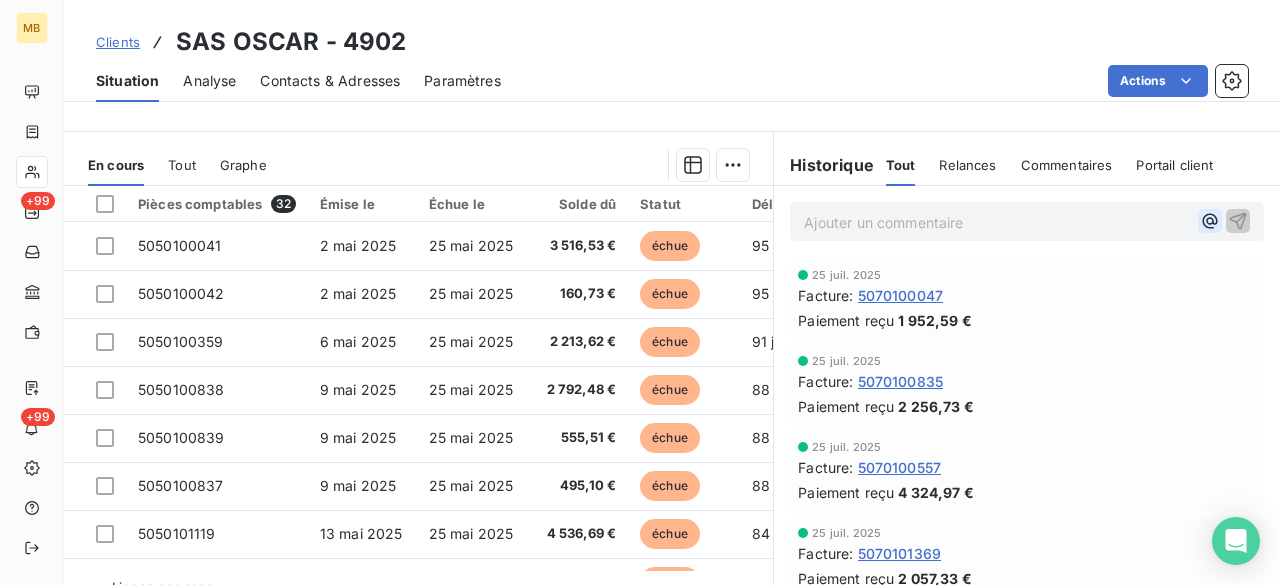 click 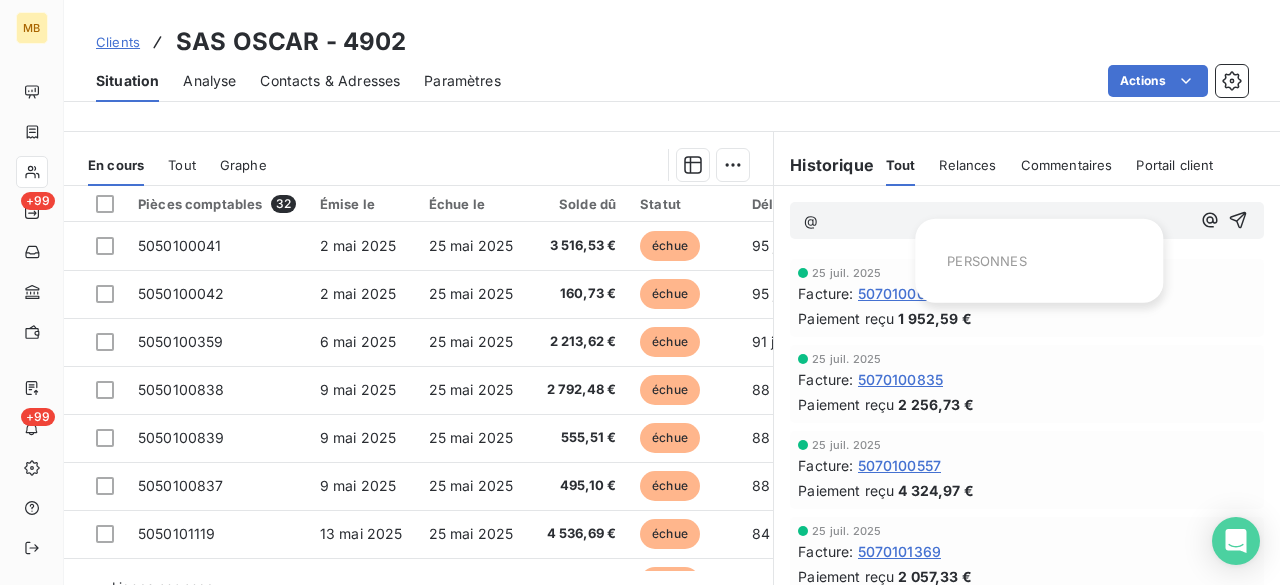 click on "PERSONNES" at bounding box center [1039, 259] 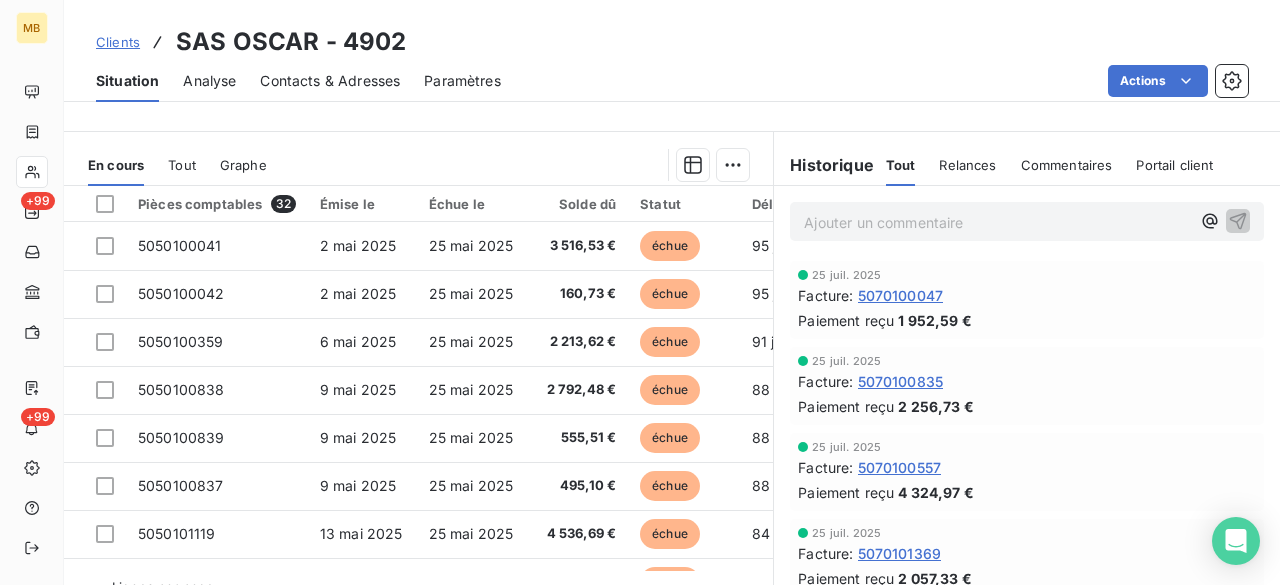 click on "Paiement reçu 1 952,59 €" at bounding box center [1027, 320] 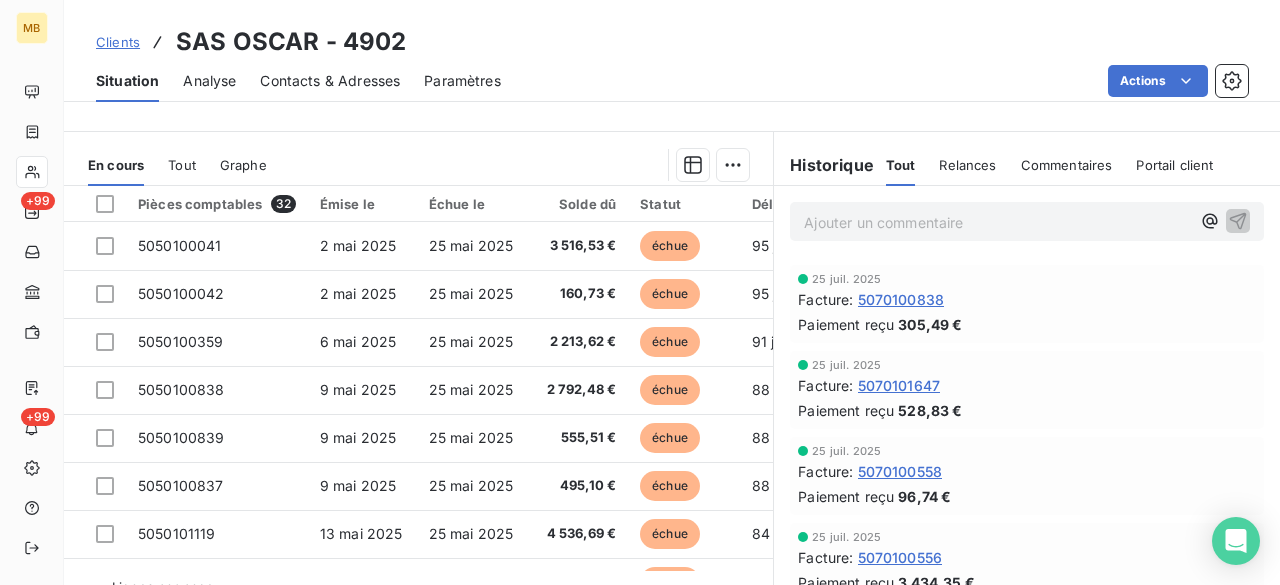 scroll, scrollTop: 316, scrollLeft: 0, axis: vertical 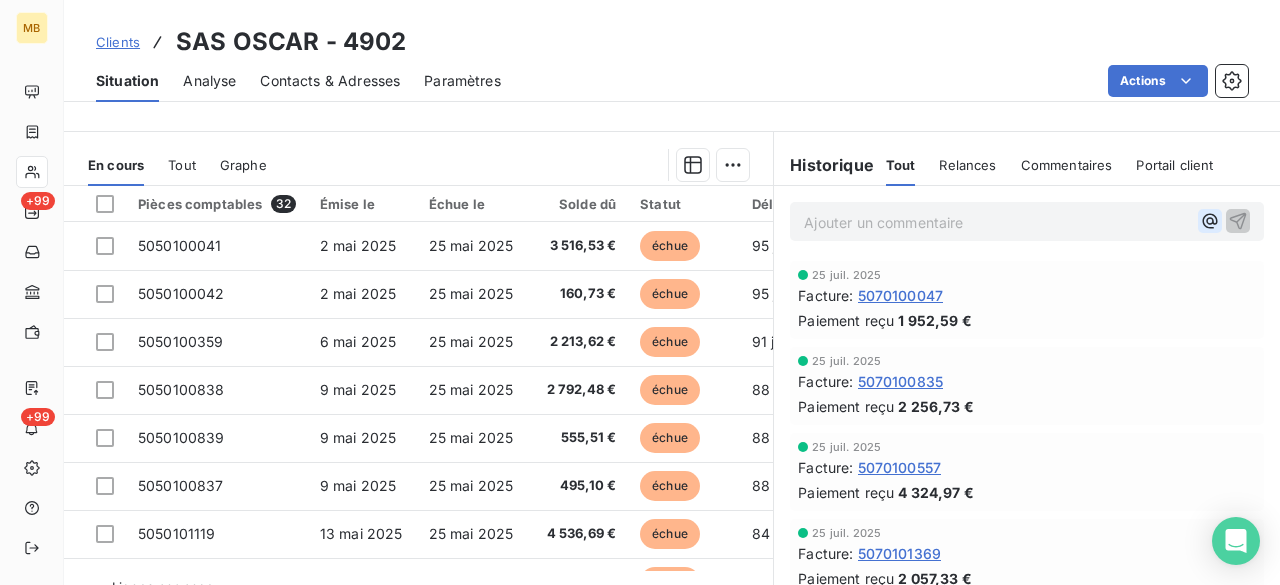 click 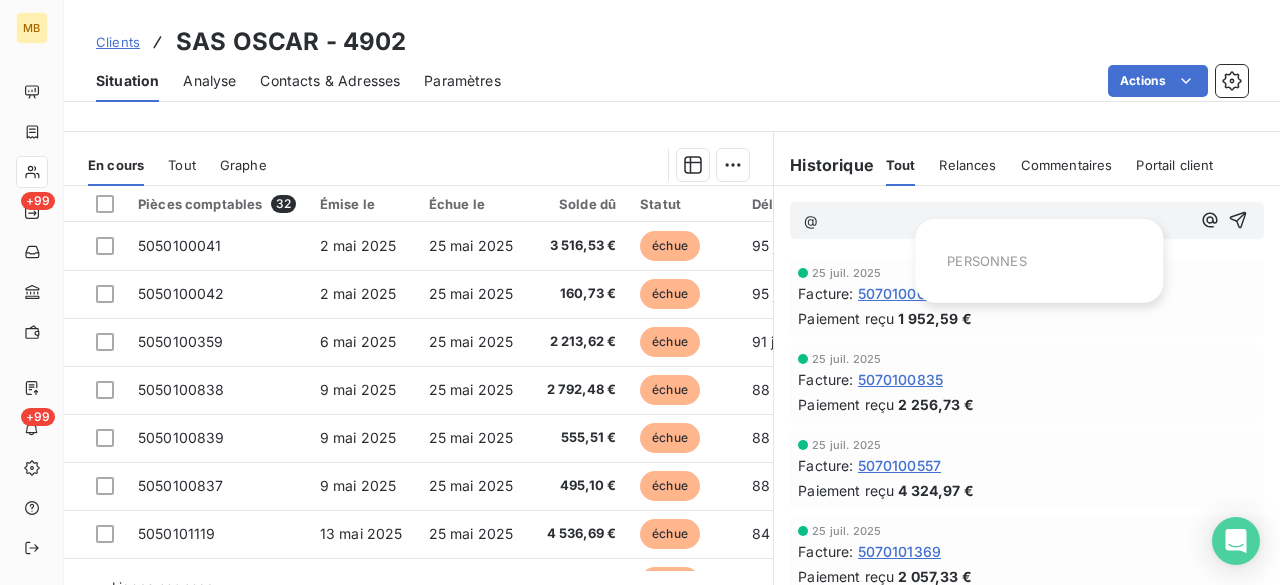 click on "PERSONNES" at bounding box center (986, 261) 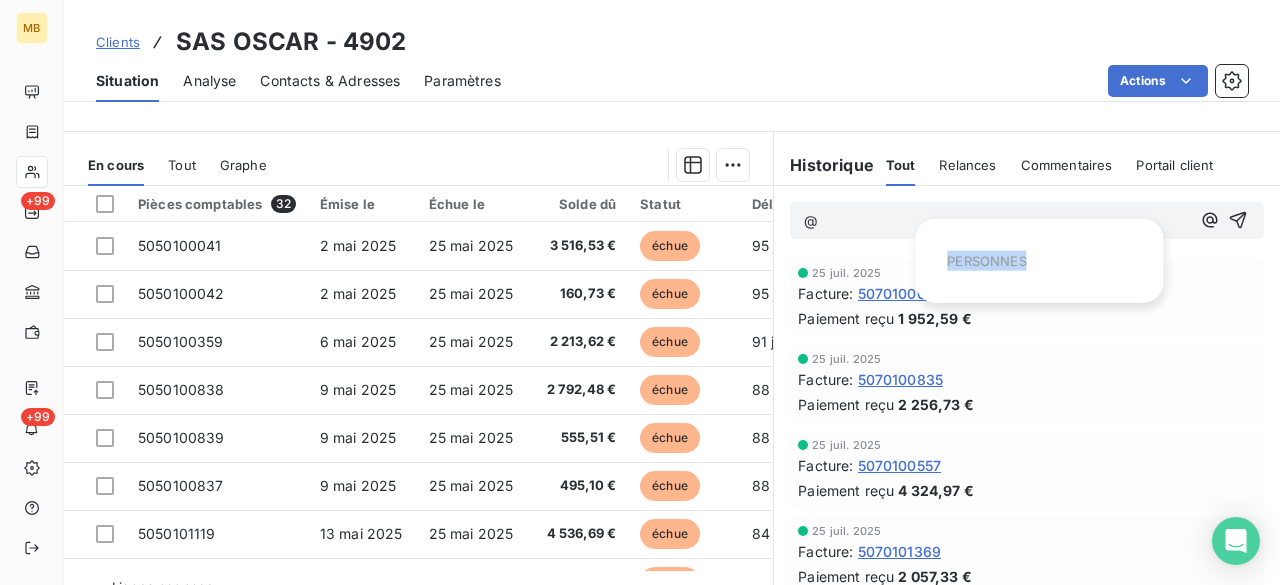 click on "PERSONNES" at bounding box center (986, 261) 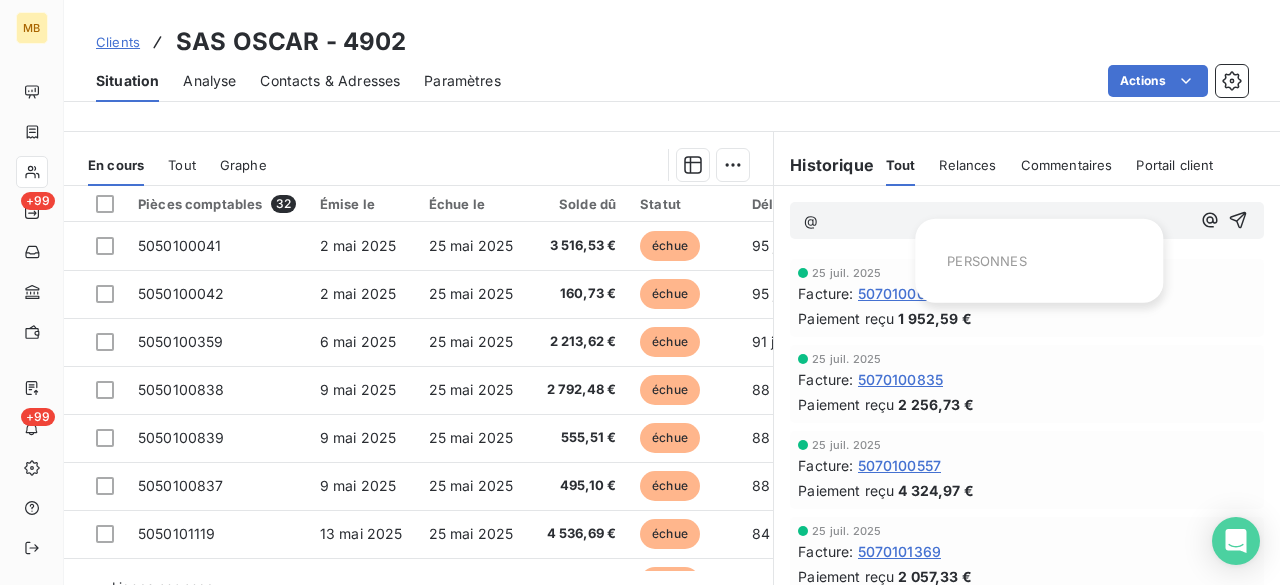 click on "@" at bounding box center [997, 221] 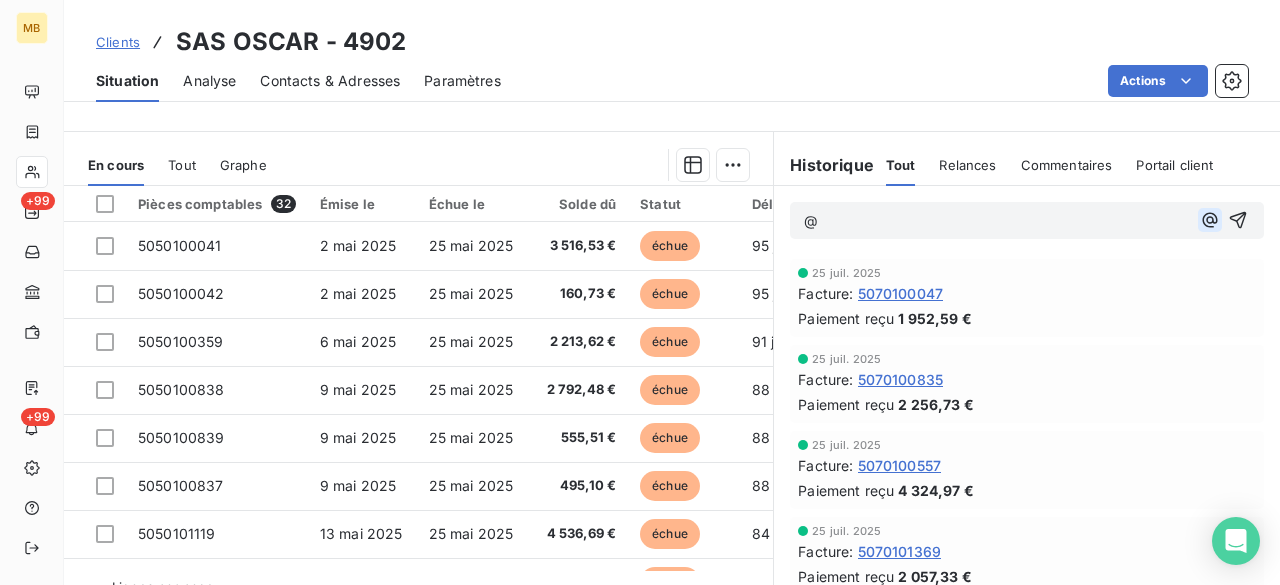 click at bounding box center (1210, 220) 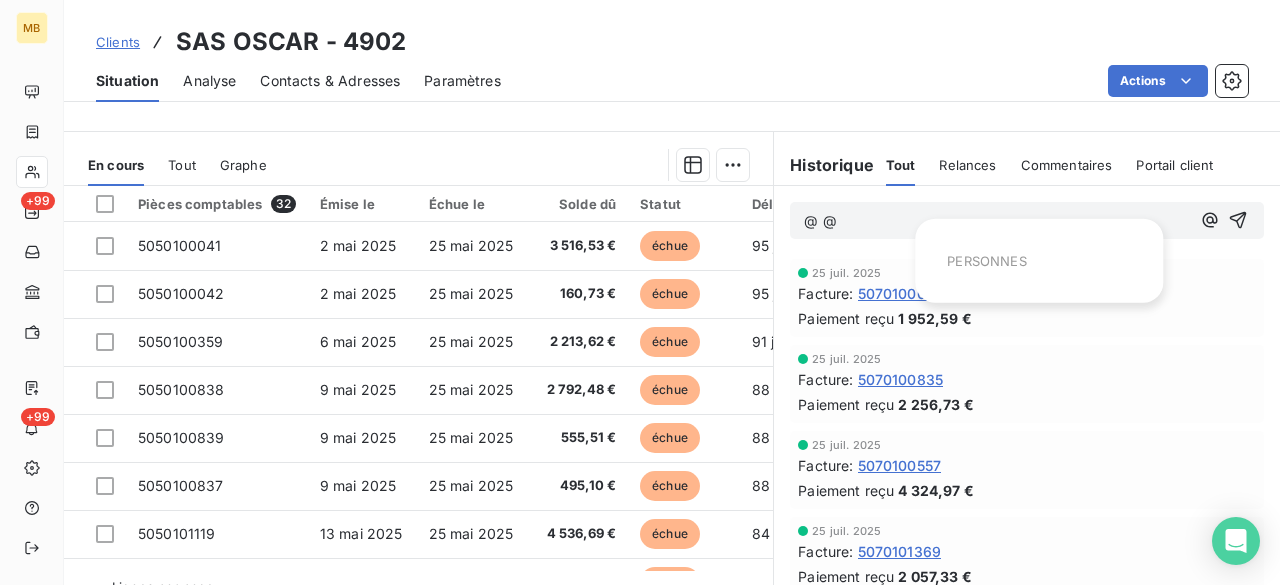 click on "@ @" at bounding box center [997, 221] 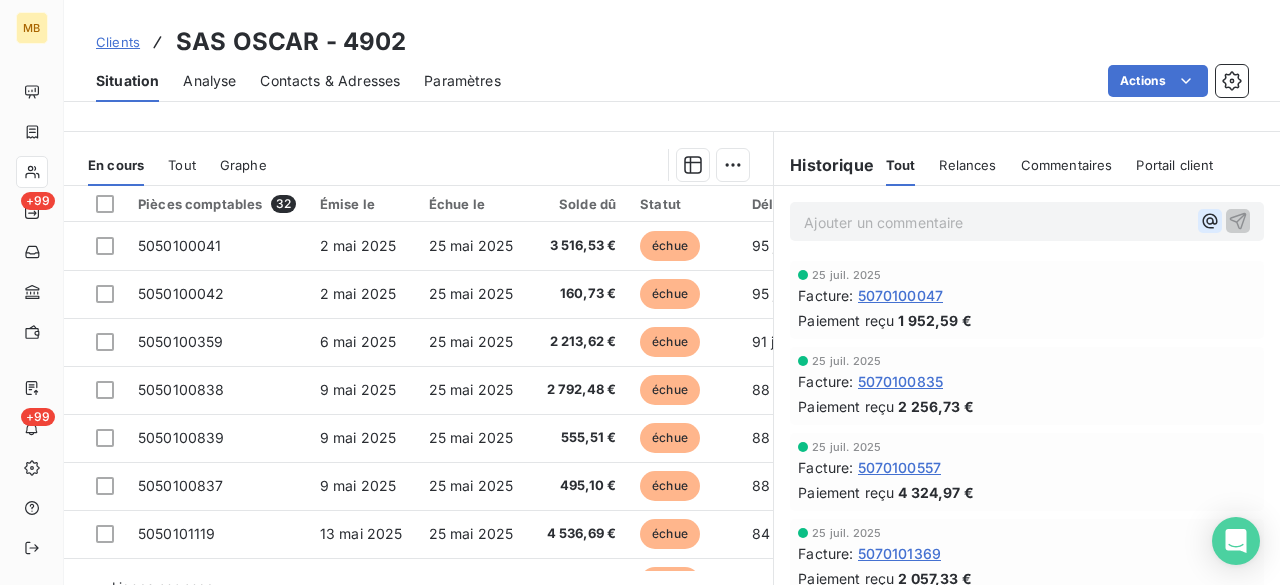 click 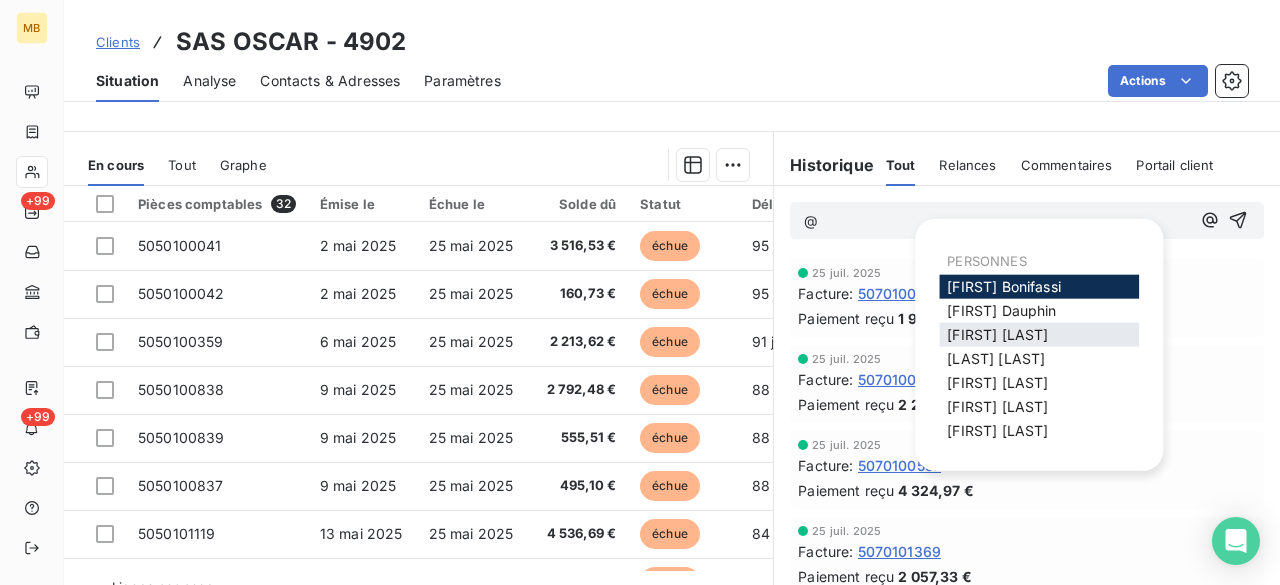 click on "[FIRST]   [LAST]" at bounding box center (997, 334) 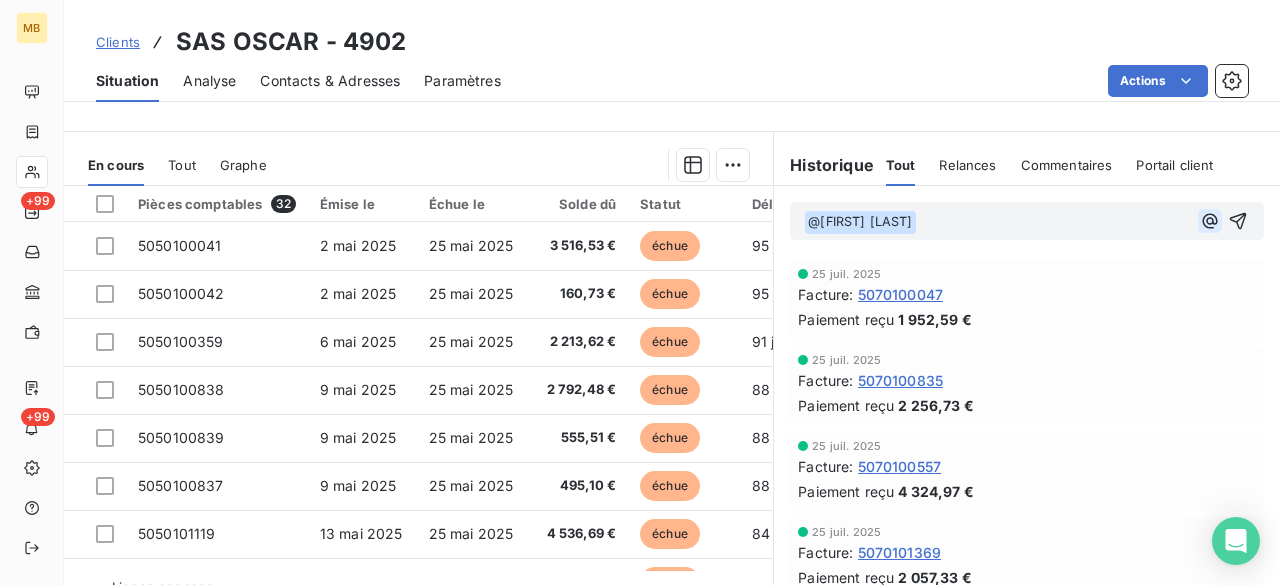 click 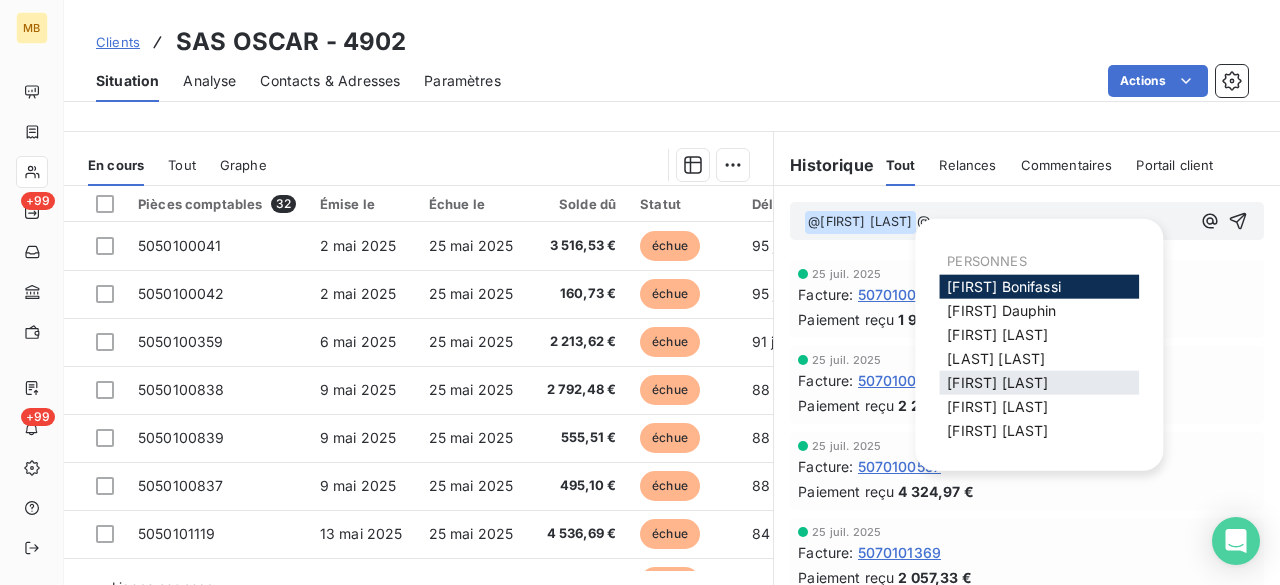 click on "[FIRST]    [LAST]" at bounding box center (997, 382) 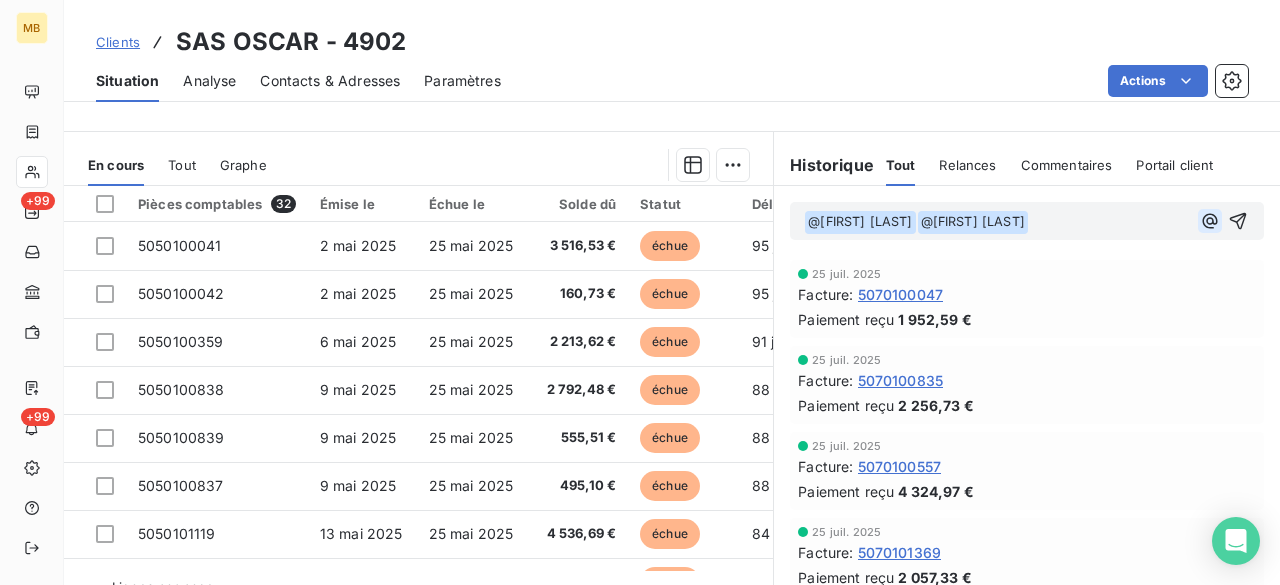 click 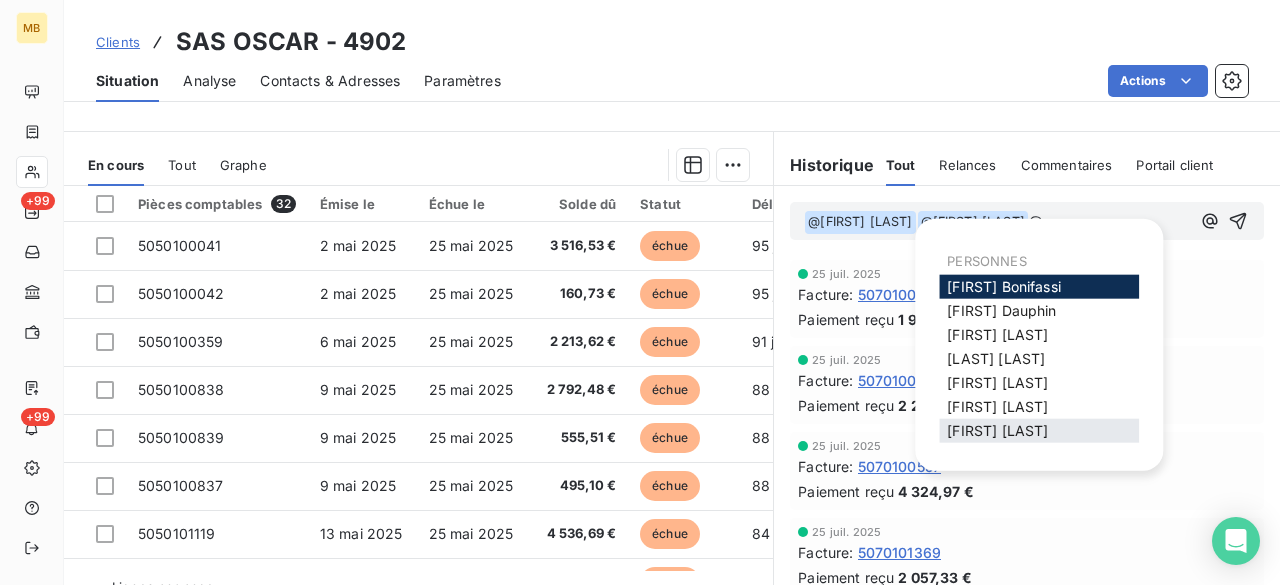 click on "[FIRST]   [LAST]" at bounding box center [997, 430] 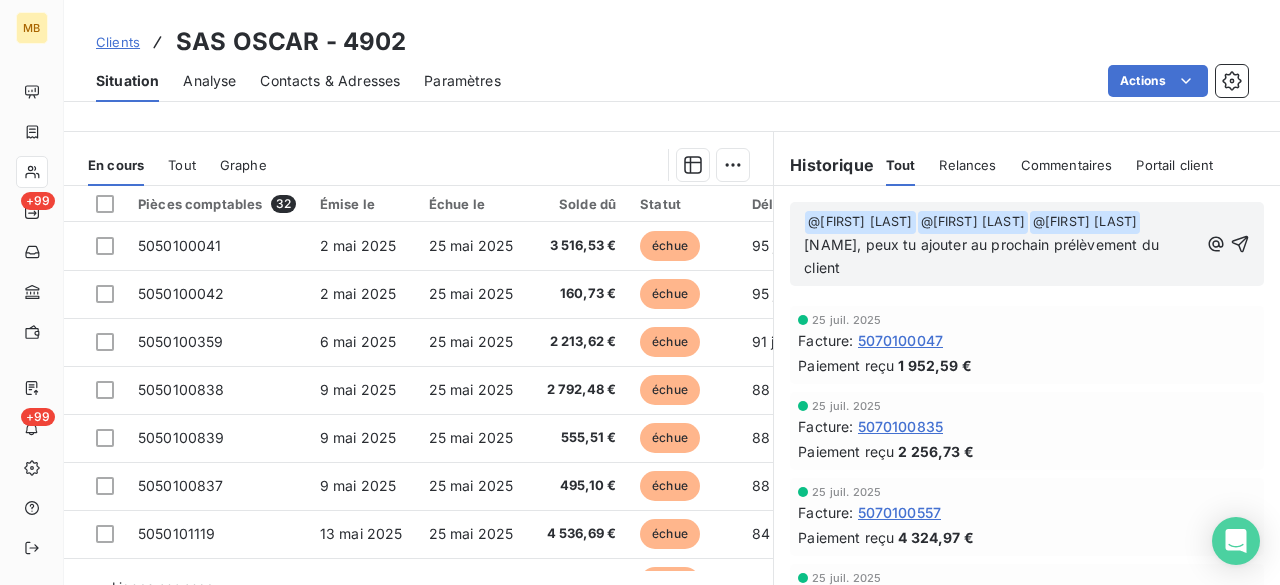 click on "﻿ @ [NAME] ﻿ ﻿ @ [NAME] ﻿ ﻿ @ [NAME] ﻿  [NAME], peux tu ajouter au prochain prélèvement du client" at bounding box center (1001, 245) 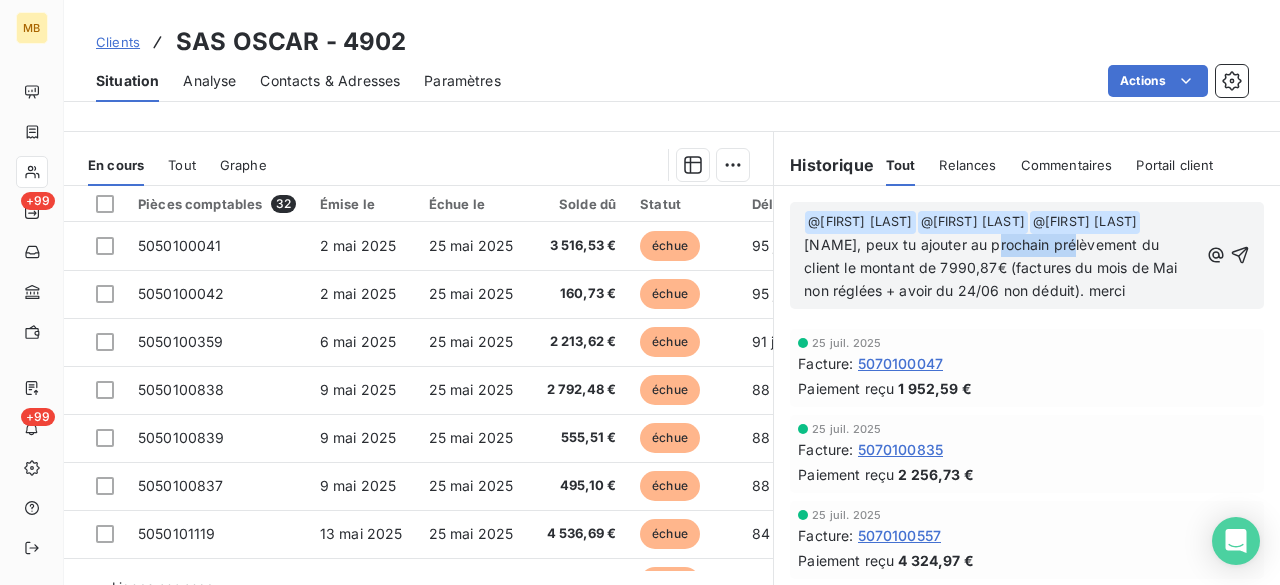 drag, startPoint x: 1055, startPoint y: 242, endPoint x: 978, endPoint y: 245, distance: 77.05842 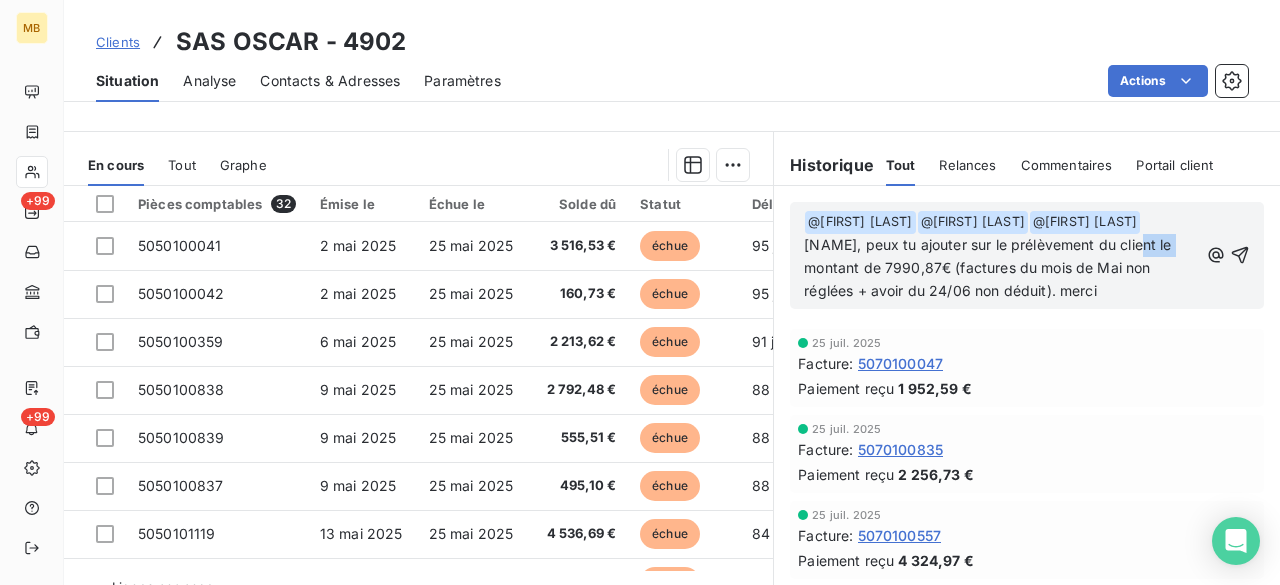 drag, startPoint x: 1129, startPoint y: 243, endPoint x: 1163, endPoint y: 241, distance: 34.058773 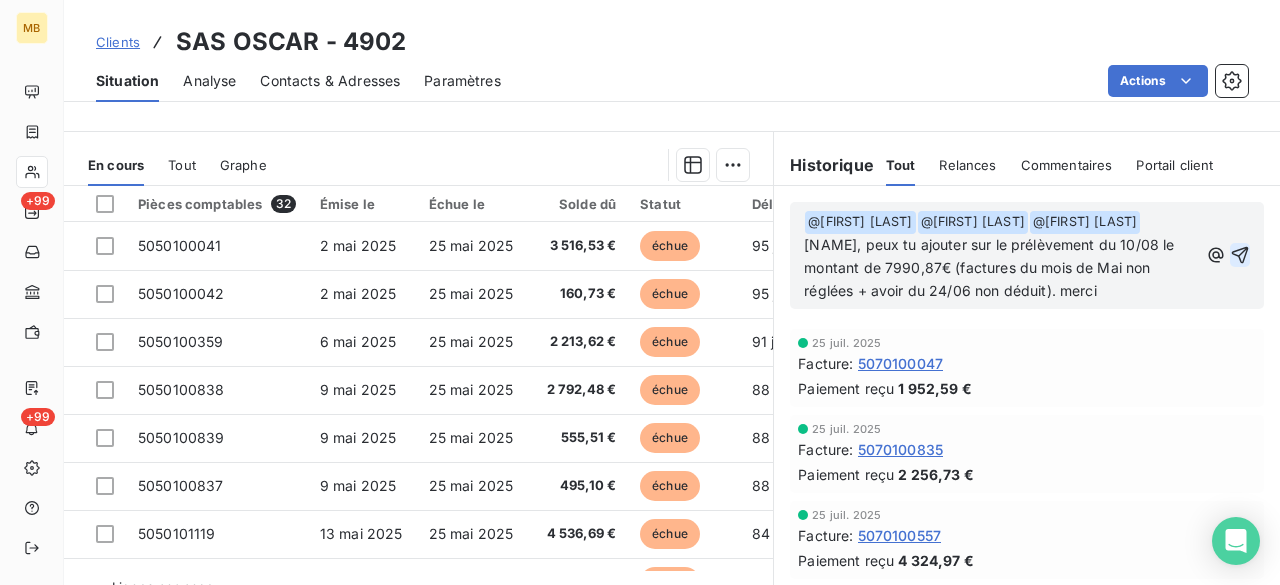 click 